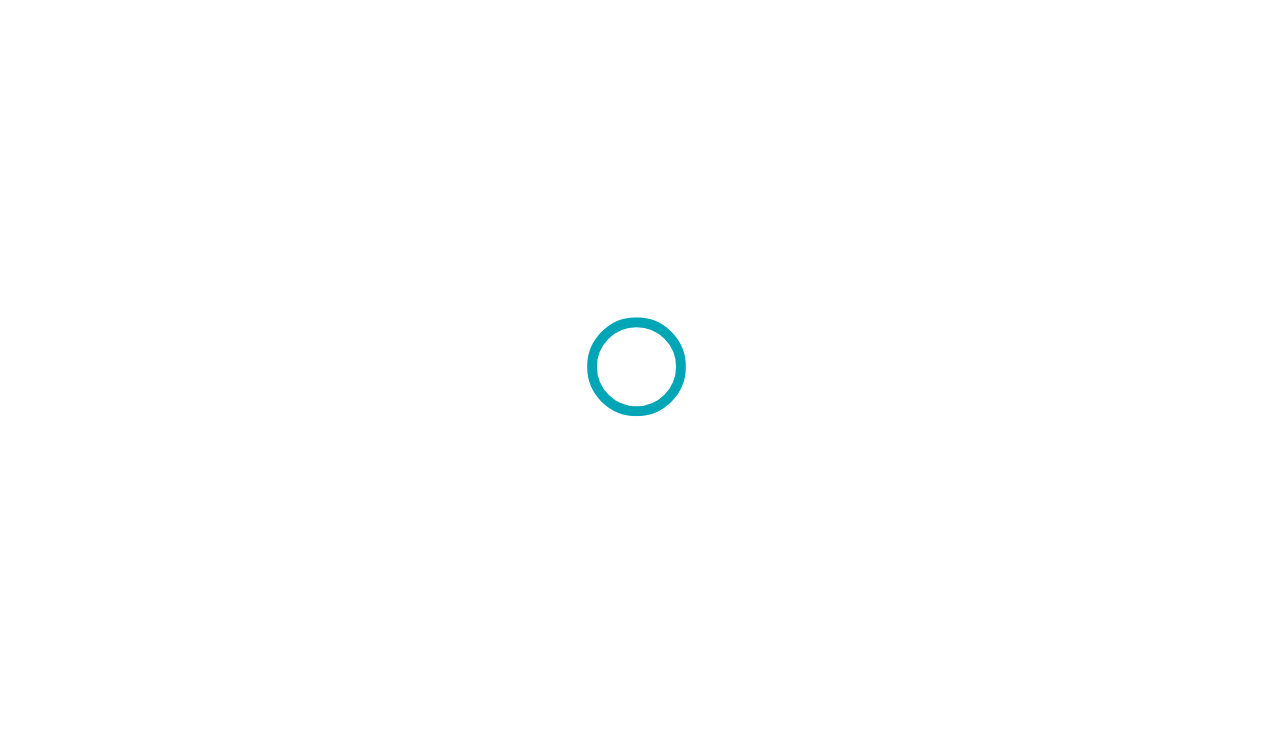 scroll, scrollTop: 0, scrollLeft: 0, axis: both 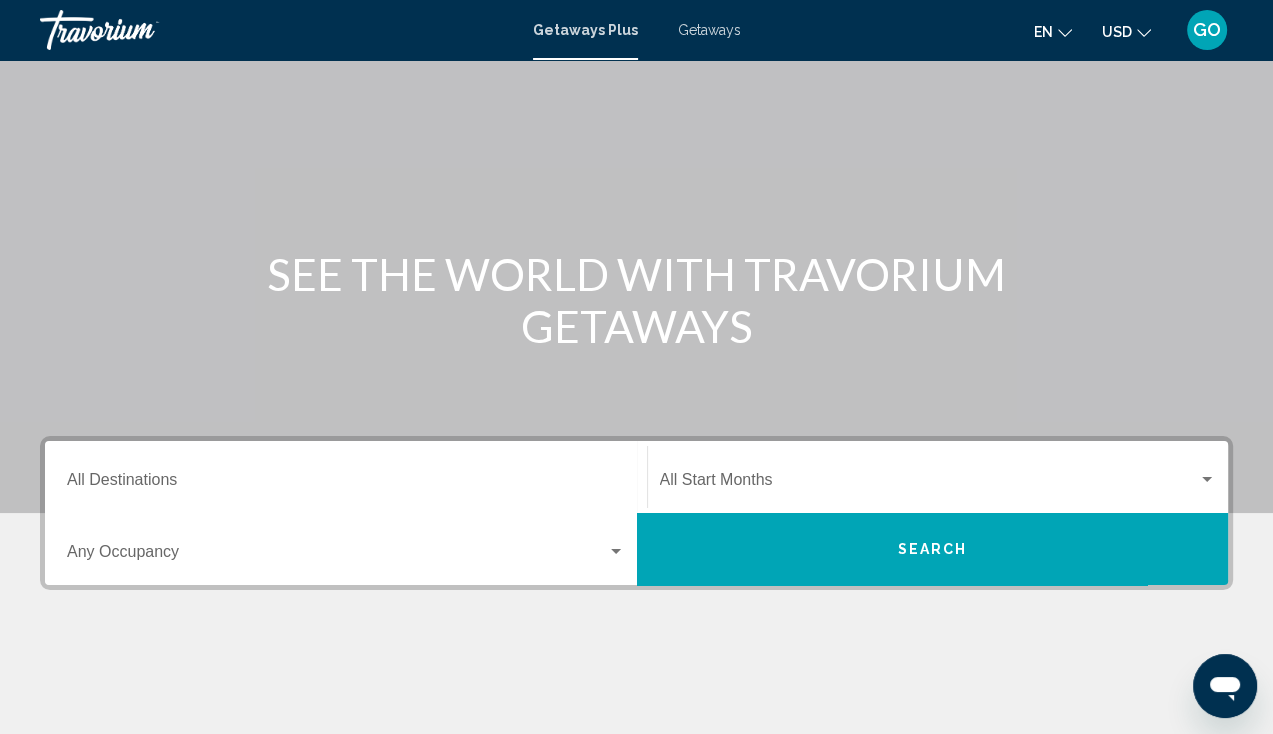 click on "en
English Español Français Italiano Português русский" 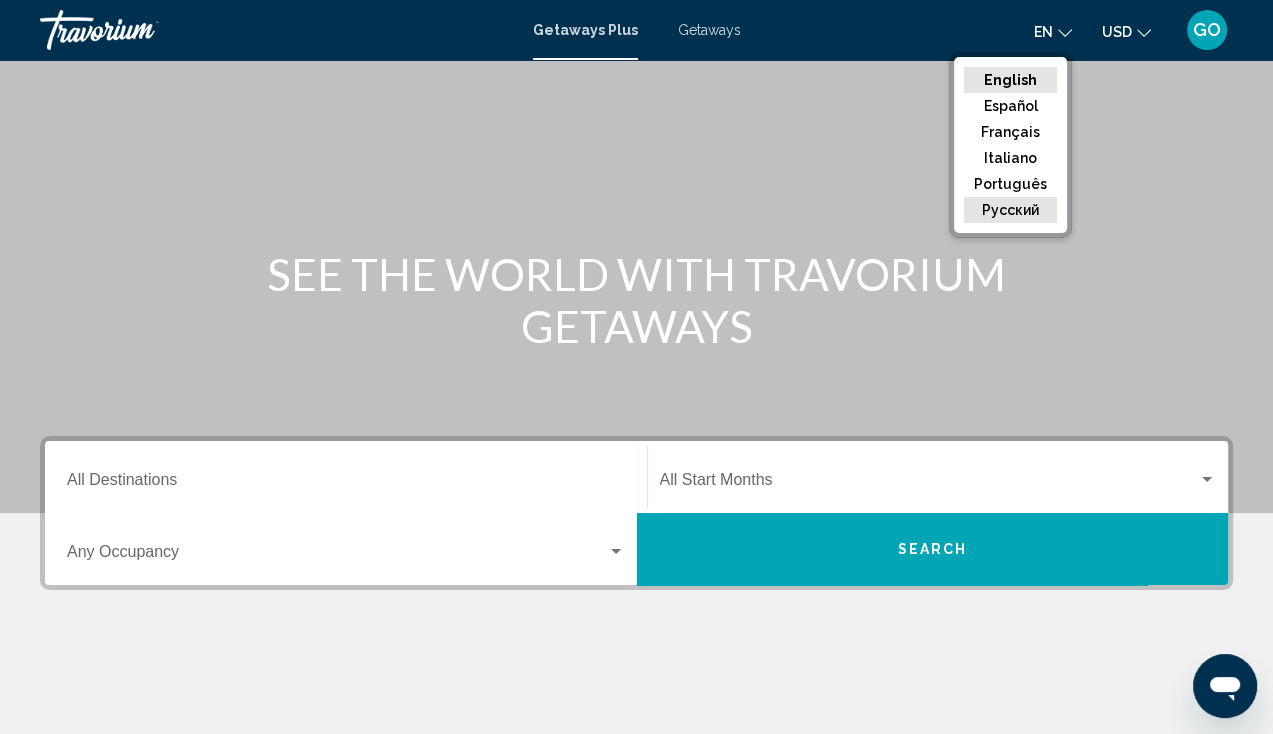 click on "русский" 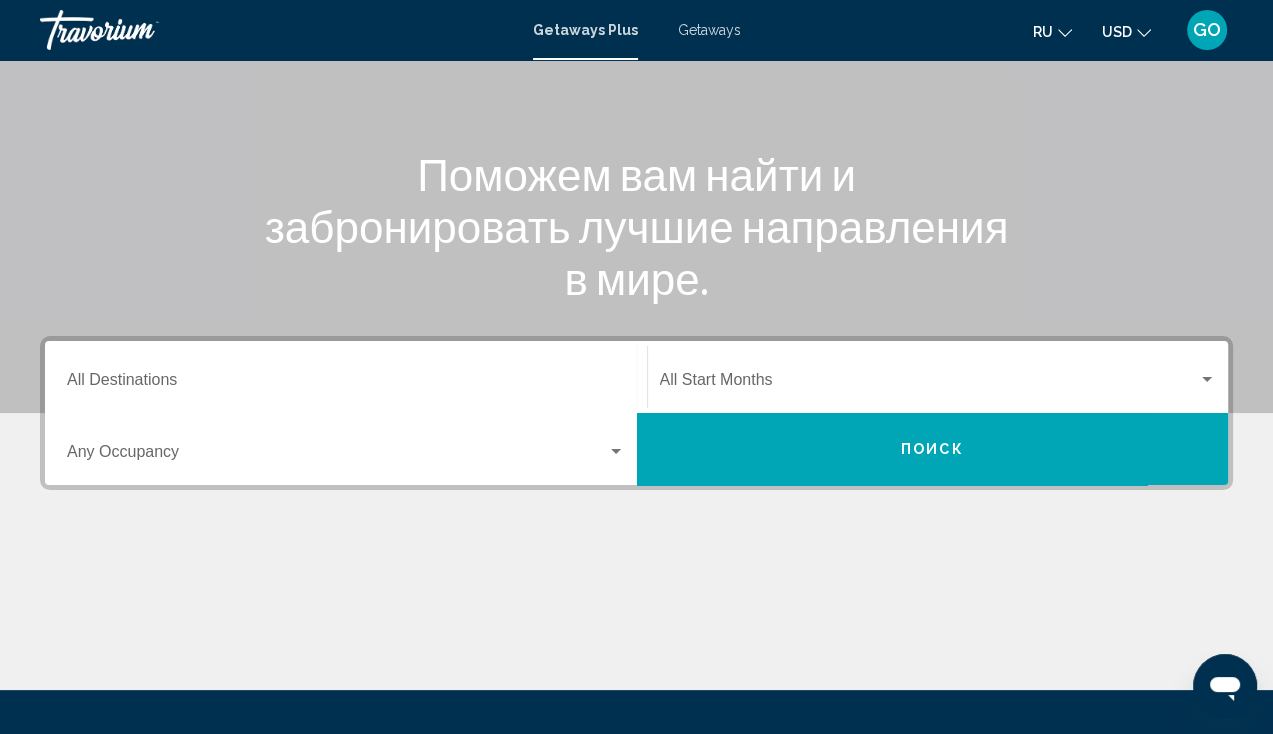 scroll, scrollTop: 287, scrollLeft: 0, axis: vertical 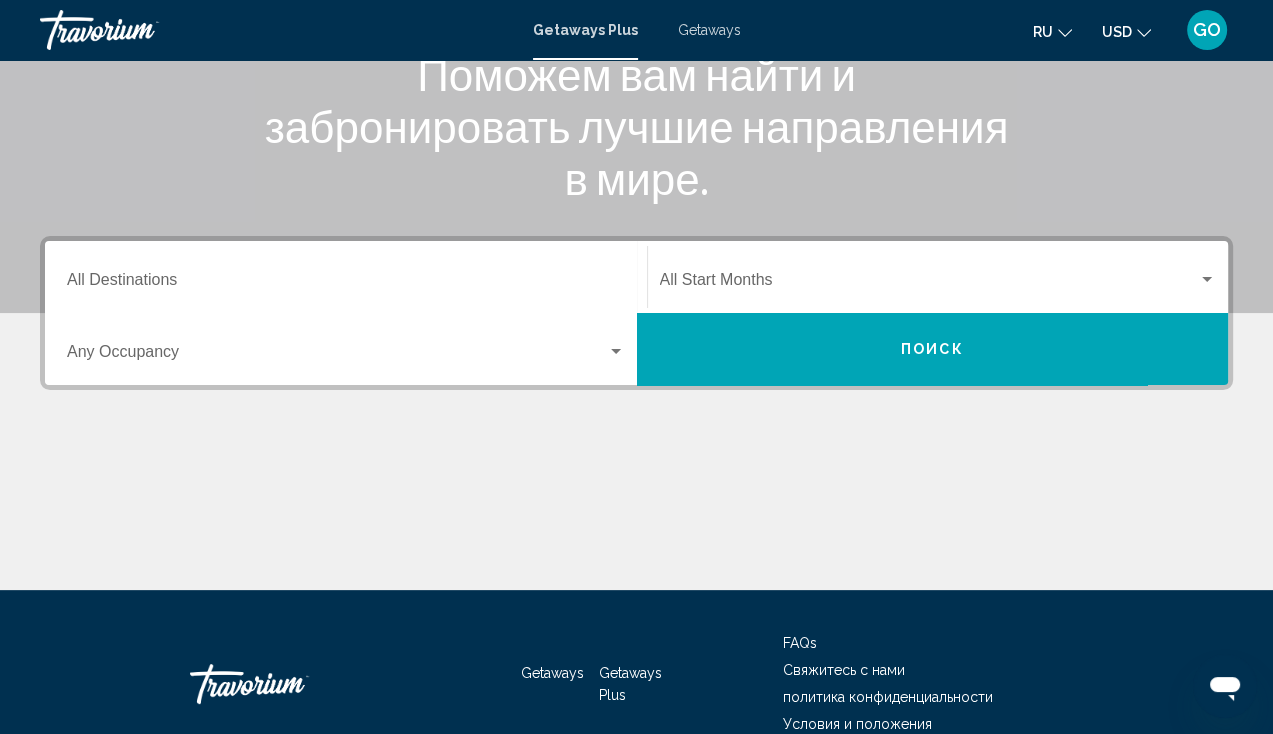 click on "Поиск" at bounding box center [933, 349] 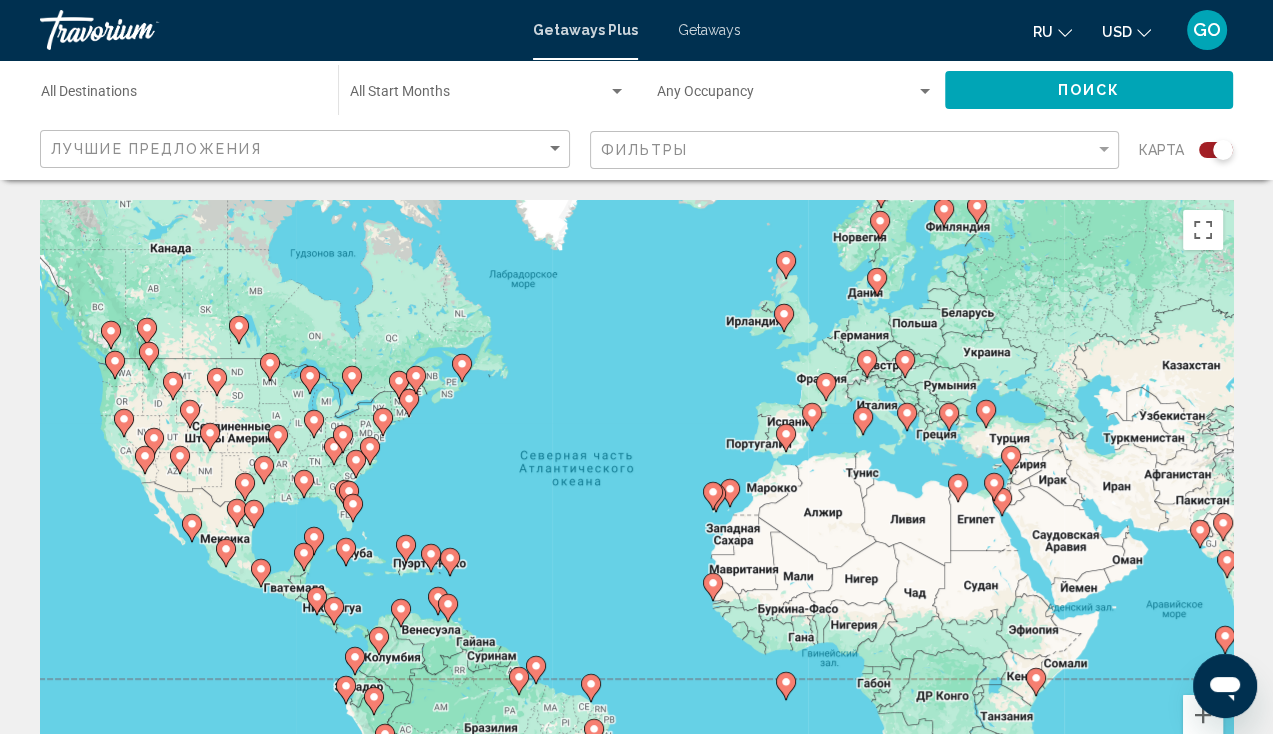 scroll, scrollTop: 100, scrollLeft: 0, axis: vertical 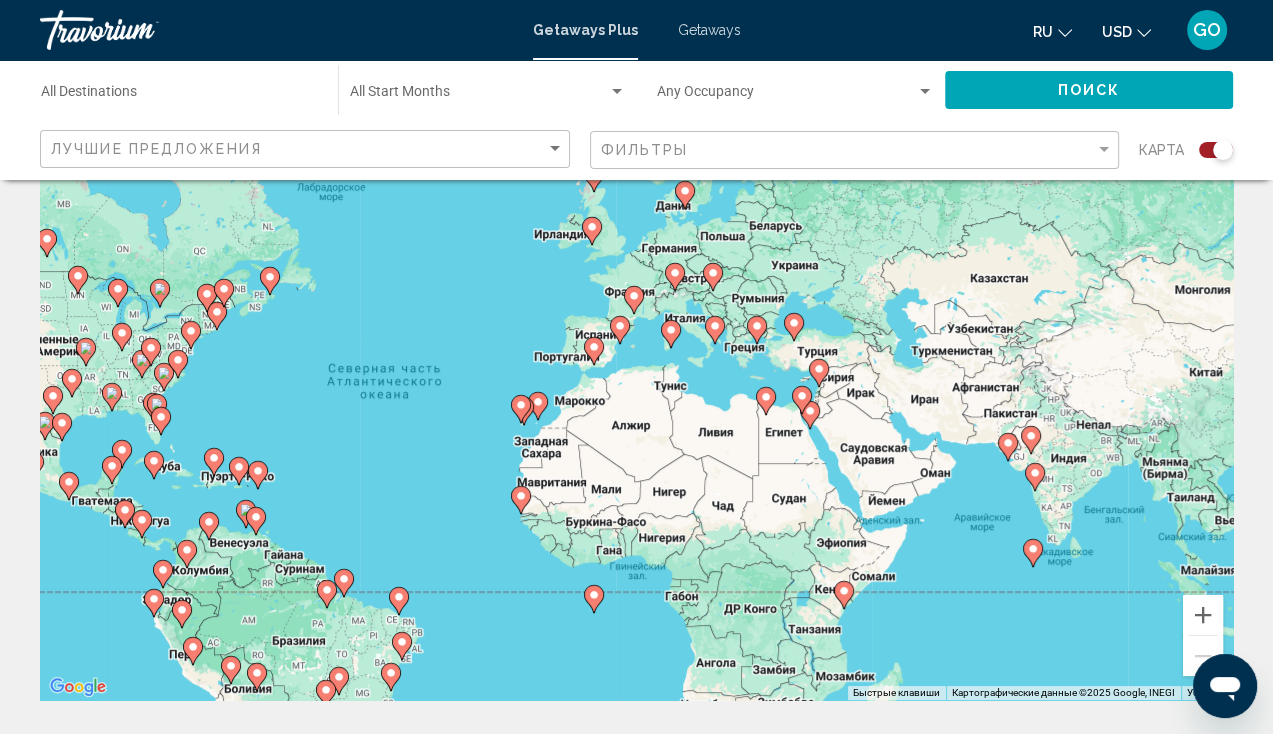 drag, startPoint x: 956, startPoint y: 518, endPoint x: 764, endPoint y: 533, distance: 192.58505 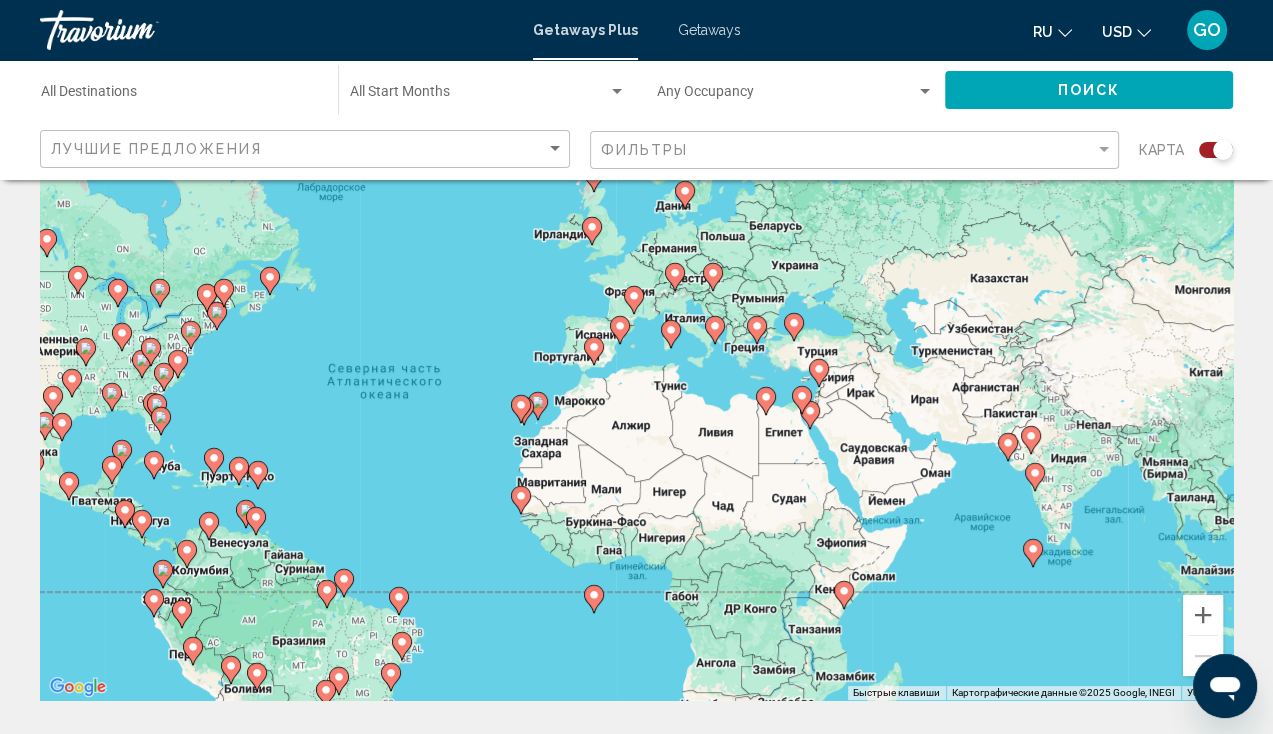 click on "Чтобы активировать перетаскивание с помощью клавиатуры, нажмите Alt + Ввод. После этого перемещайте маркер, используя клавиши со стрелками. Чтобы завершить перетаскивание, нажмите клавишу Ввод. Чтобы отменить действие, нажмите клавишу Esc." at bounding box center [636, 400] 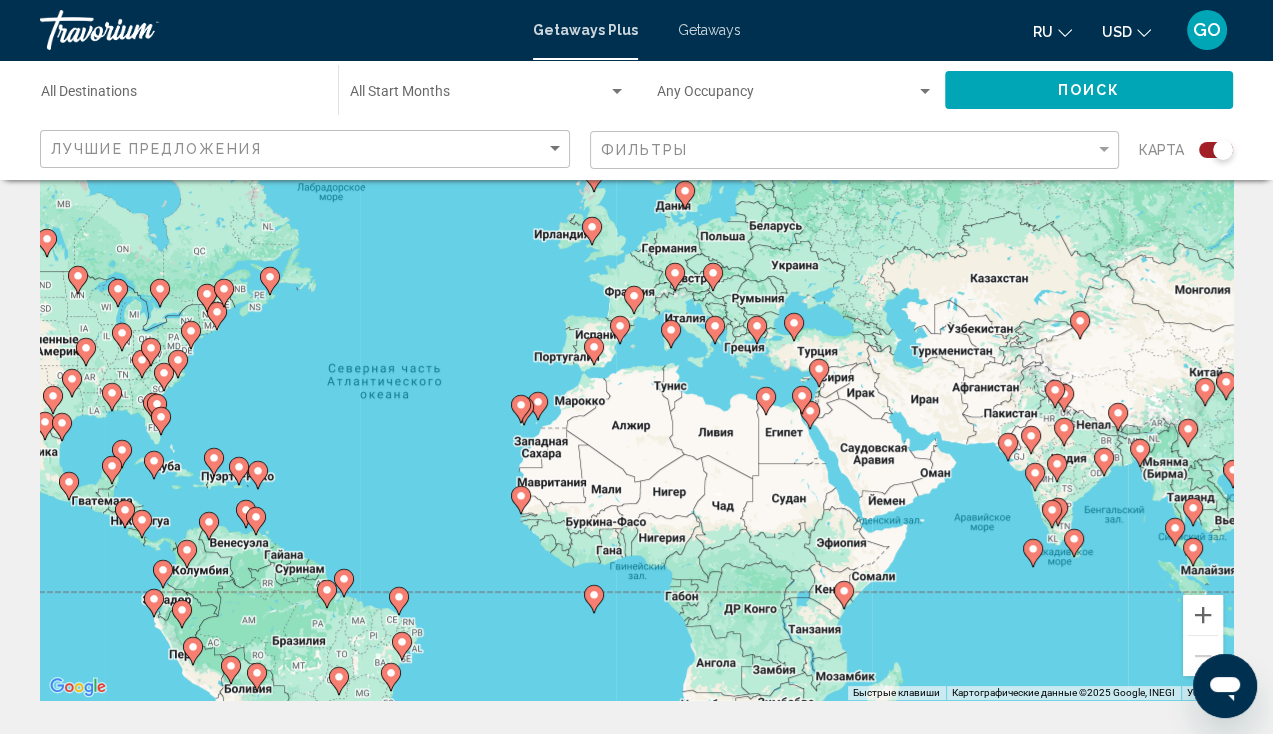 click 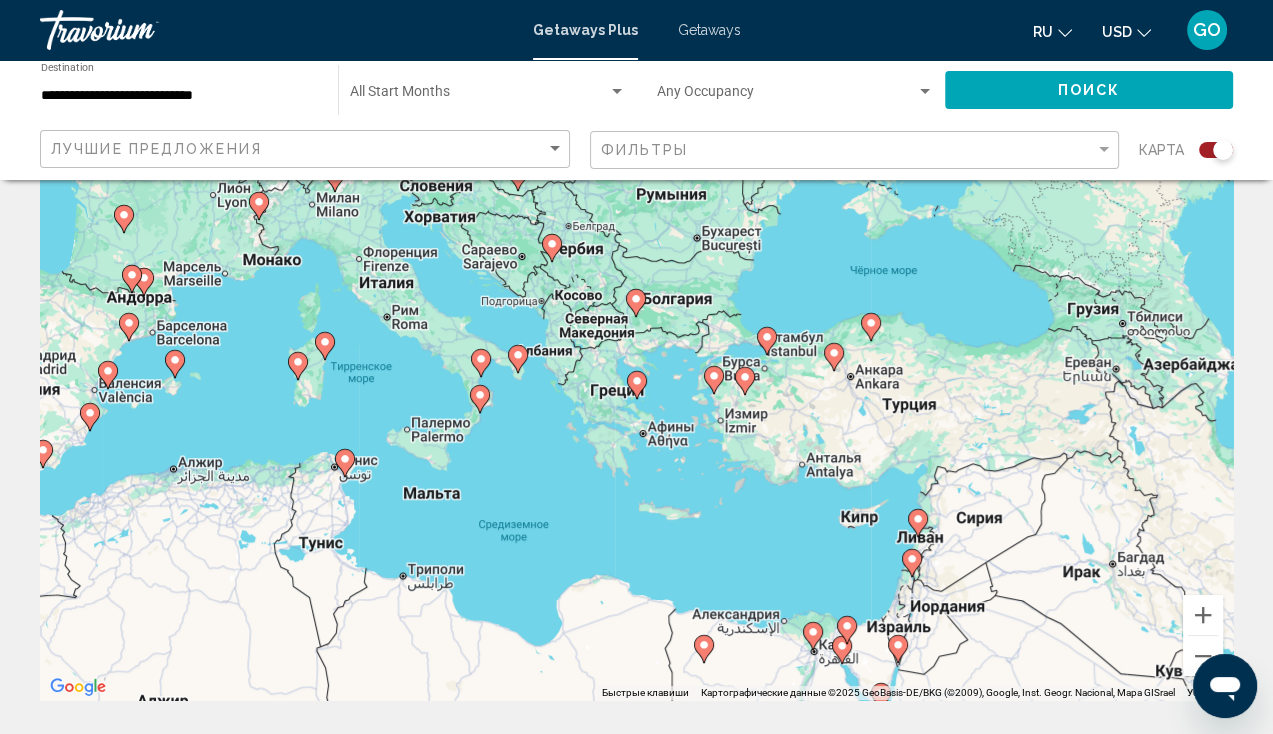 click 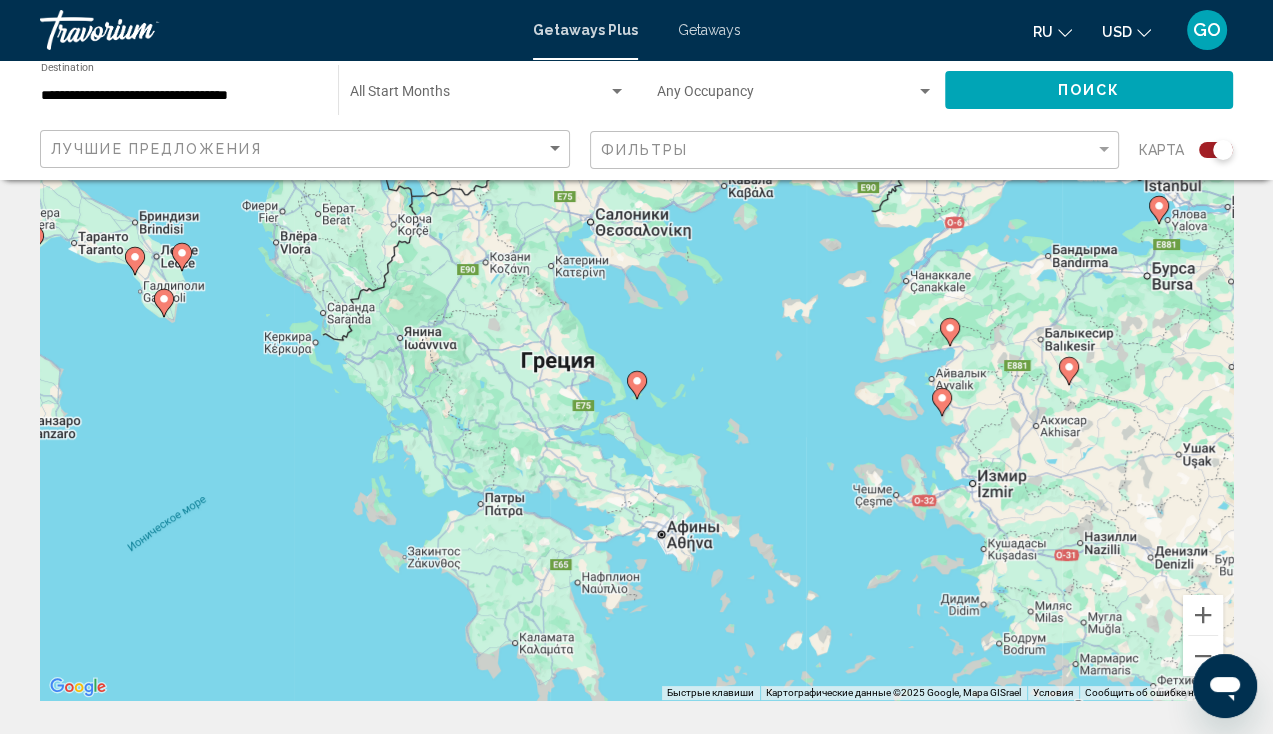 click 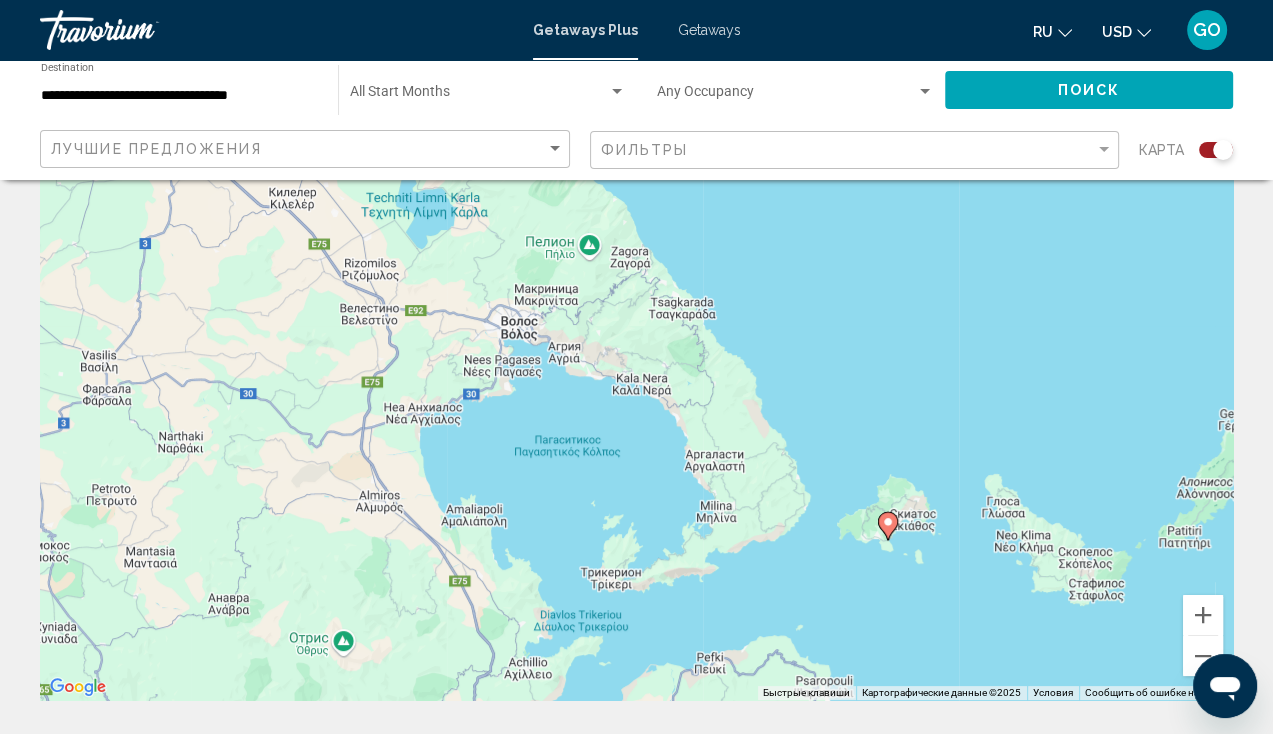 drag, startPoint x: 673, startPoint y: 485, endPoint x: 922, endPoint y: 621, distance: 283.71994 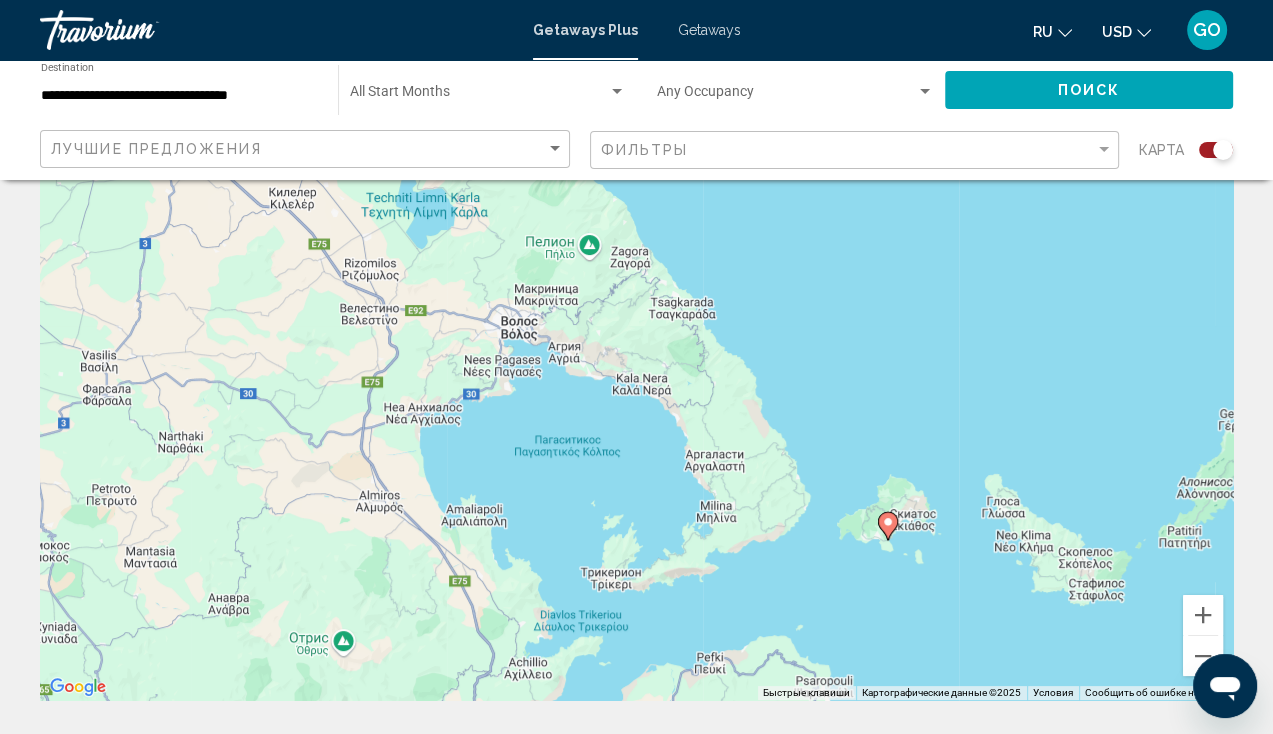 scroll, scrollTop: 0, scrollLeft: 0, axis: both 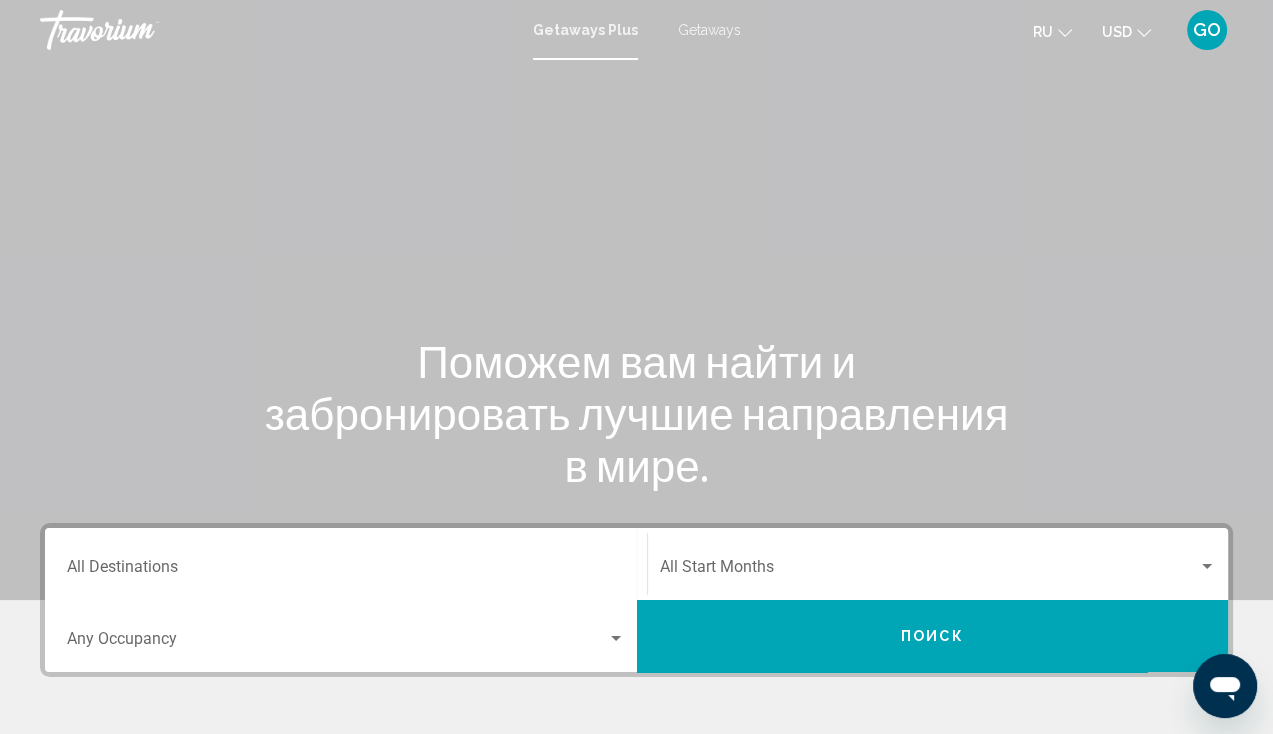 click on "Поиск" at bounding box center [933, 636] 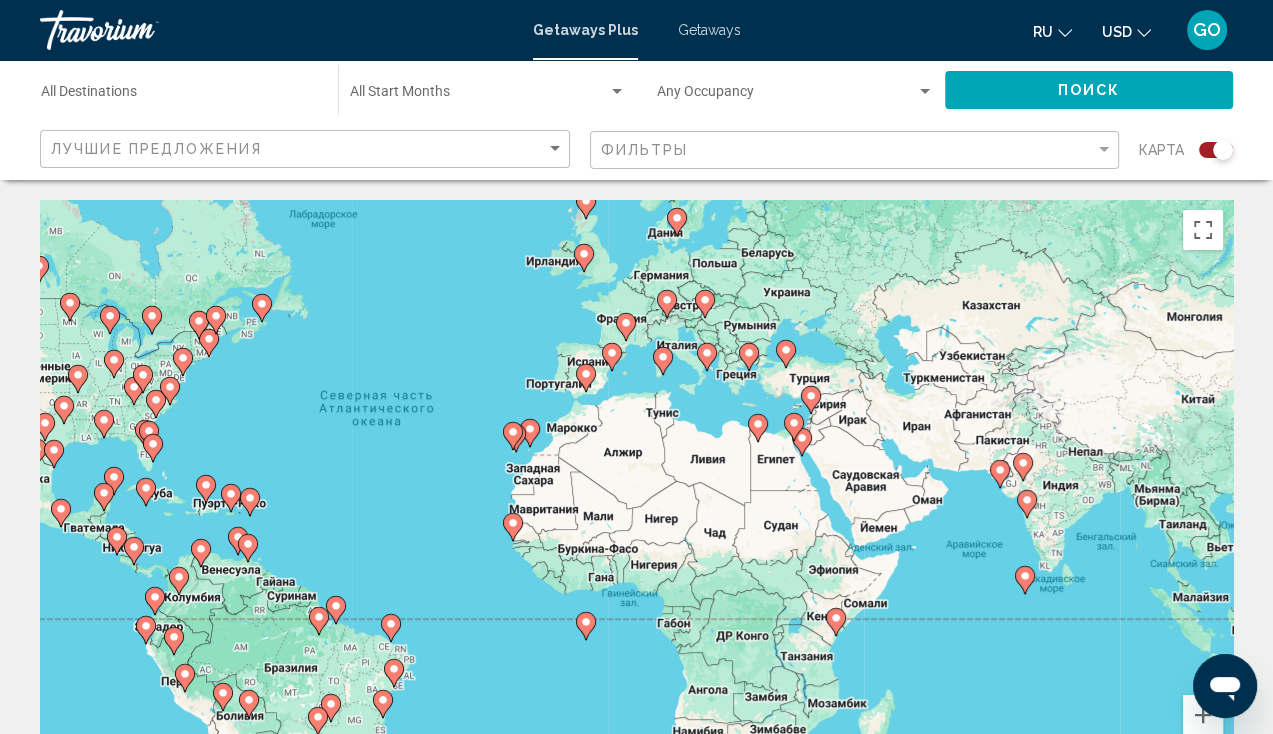 drag, startPoint x: 988, startPoint y: 589, endPoint x: 786, endPoint y: 529, distance: 210.72256 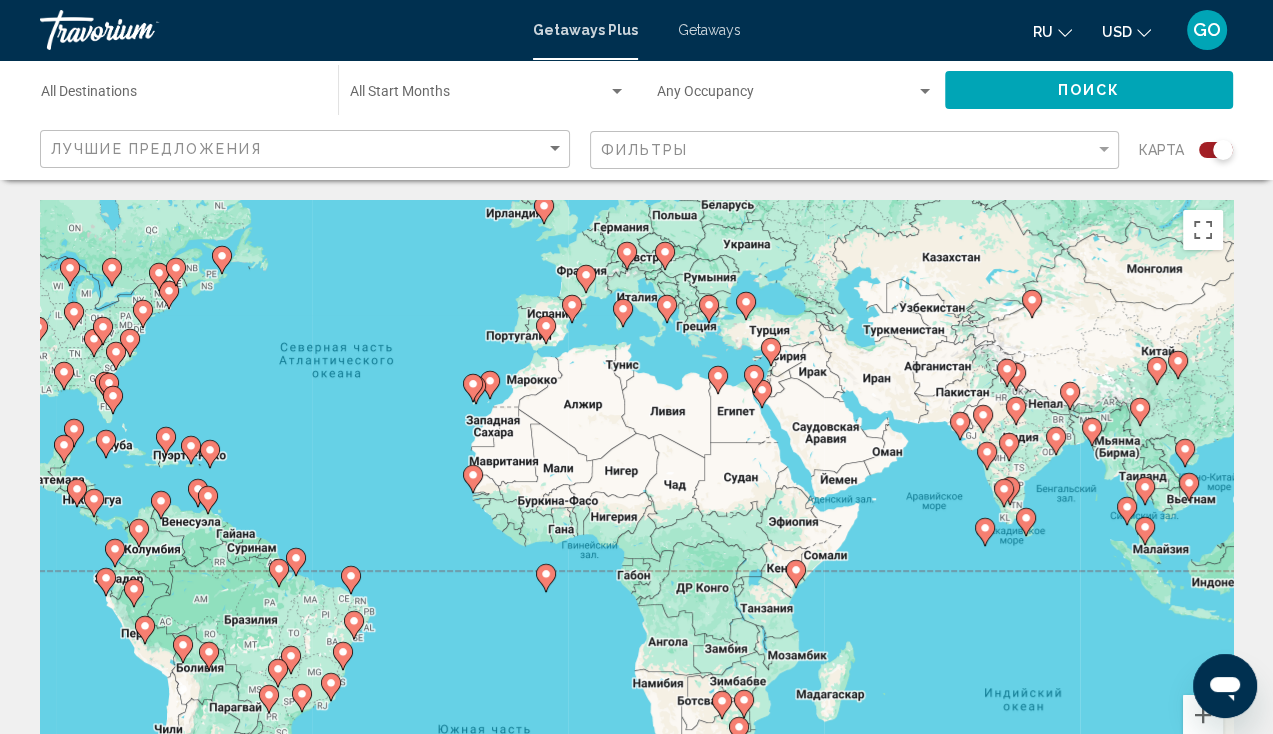 drag, startPoint x: 702, startPoint y: 537, endPoint x: 660, endPoint y: 489, distance: 63.780876 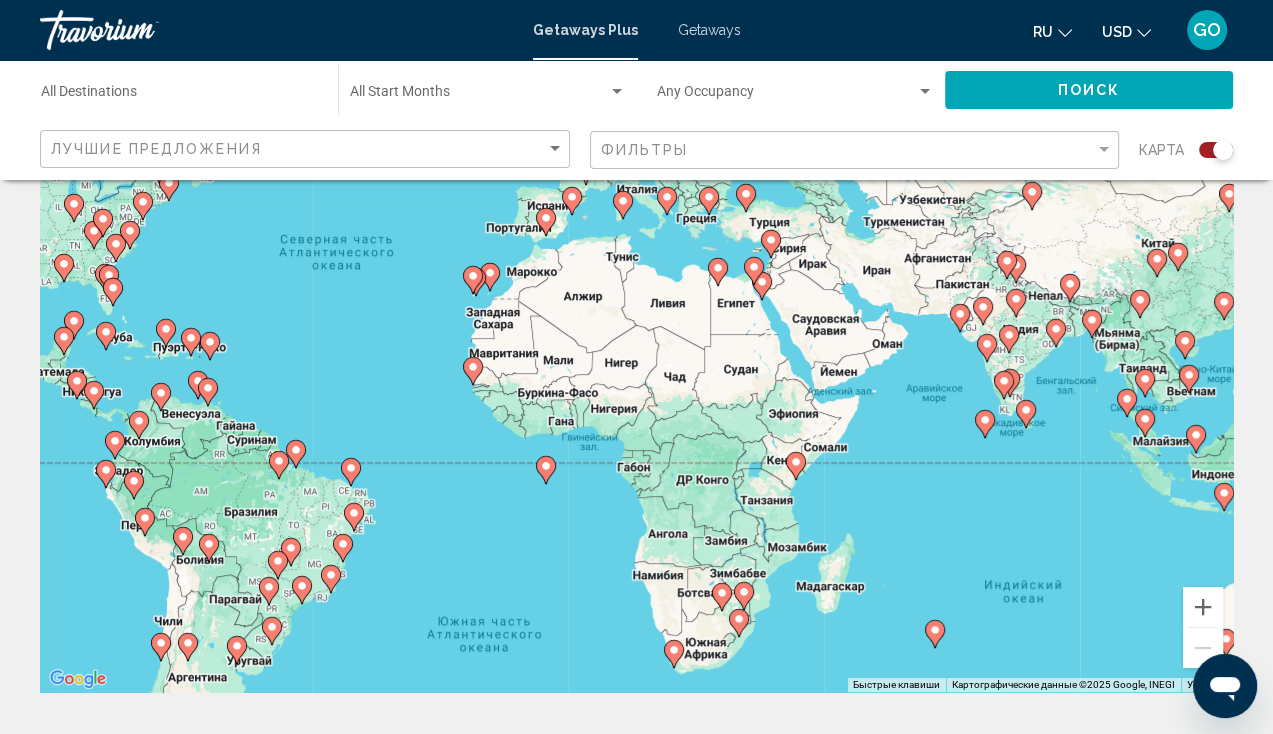 scroll, scrollTop: 0, scrollLeft: 0, axis: both 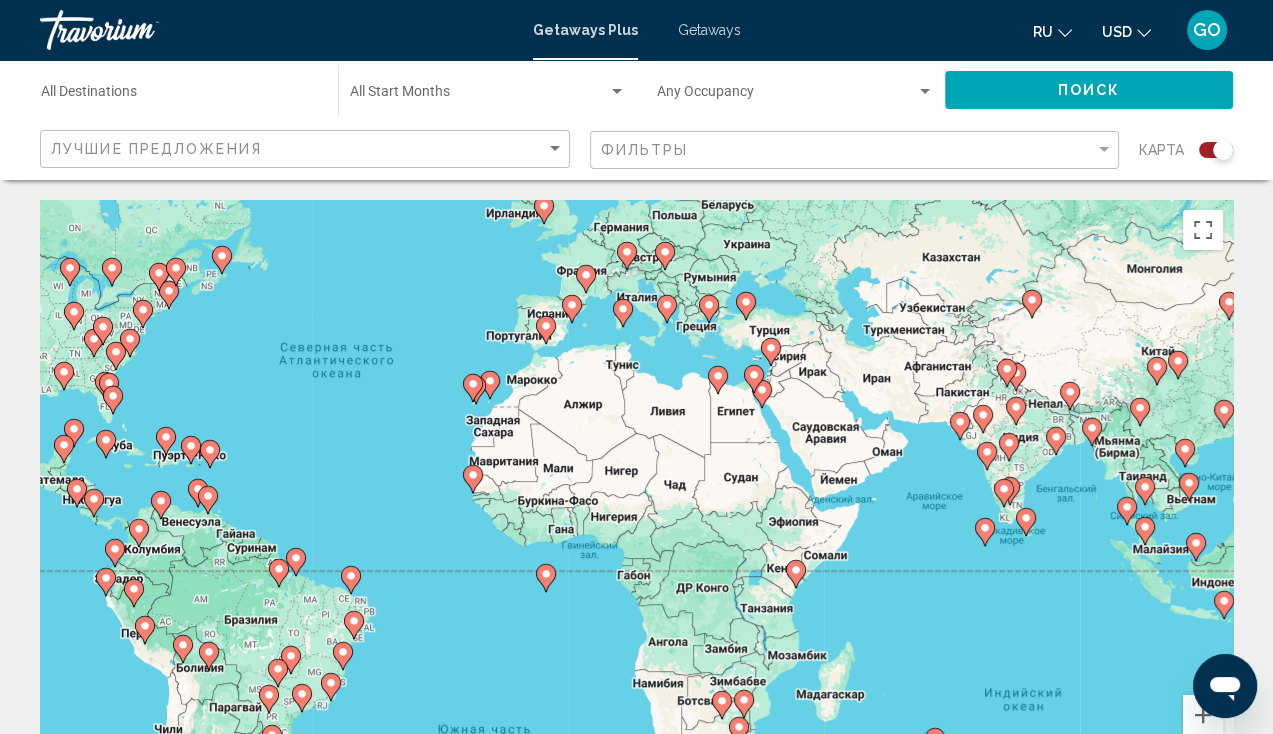 click at bounding box center (709, 309) 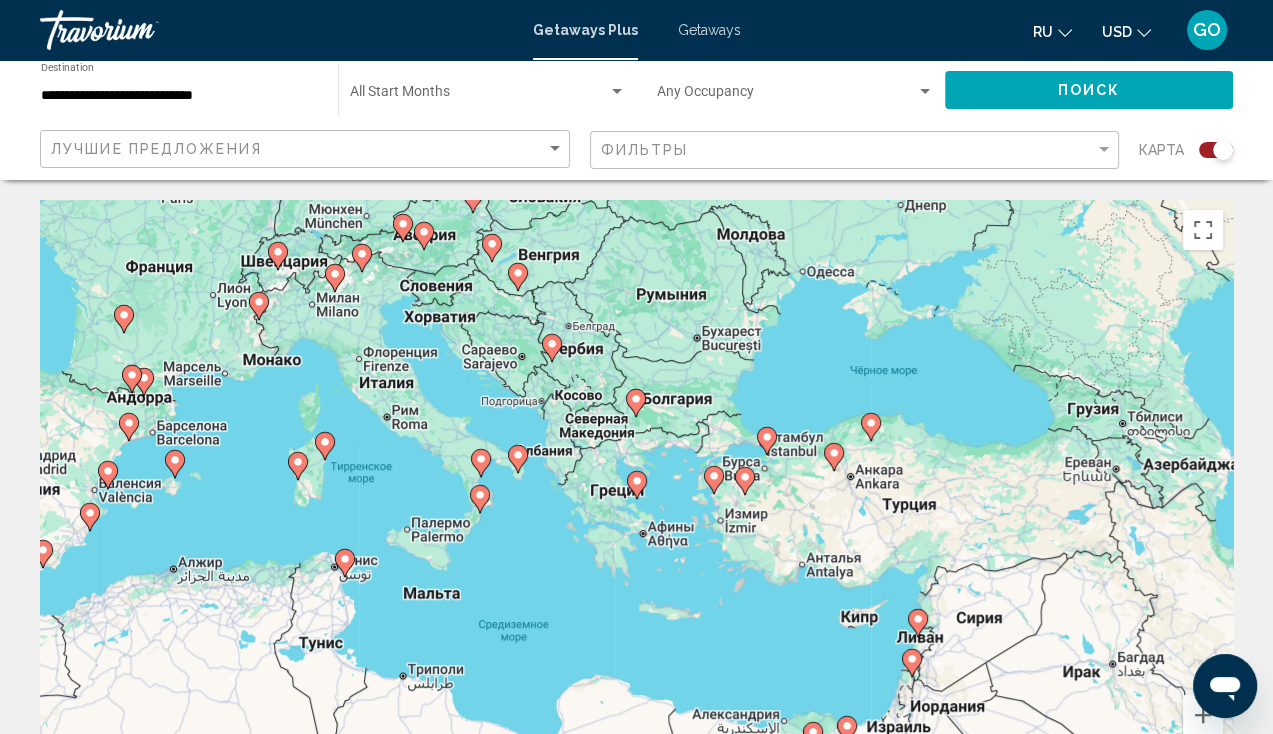 click on "Чтобы активировать перетаскивание с помощью клавиатуры, нажмите Alt + Ввод. После этого перемещайте маркер, используя клавиши со стрелками. Чтобы завершить перетаскивание, нажмите клавишу Ввод. Чтобы отменить действие, нажмите клавишу Esc." at bounding box center [636, 500] 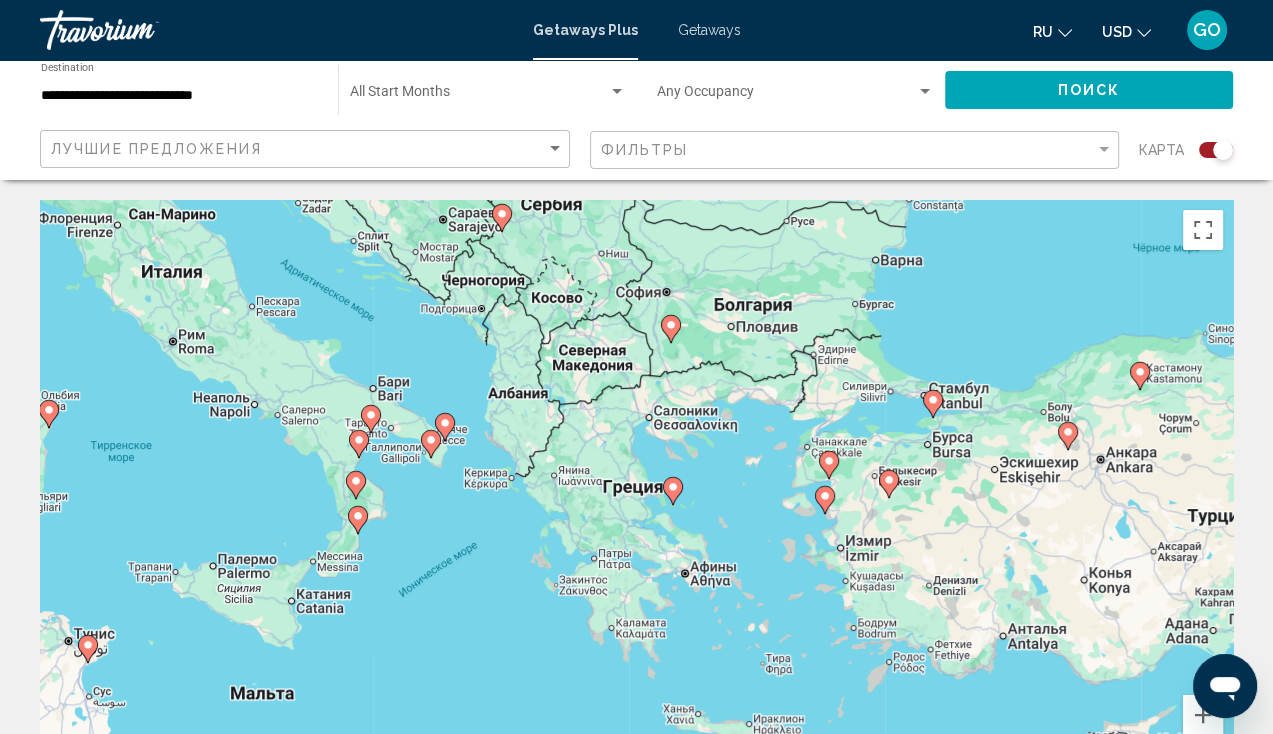 click on "Чтобы активировать перетаскивание с помощью клавиатуры, нажмите Alt + Ввод. После этого перемещайте маркер, используя клавиши со стрелками. Чтобы завершить перетаскивание, нажмите клавишу Ввод. Чтобы отменить действие, нажмите клавишу Esc." at bounding box center (636, 500) 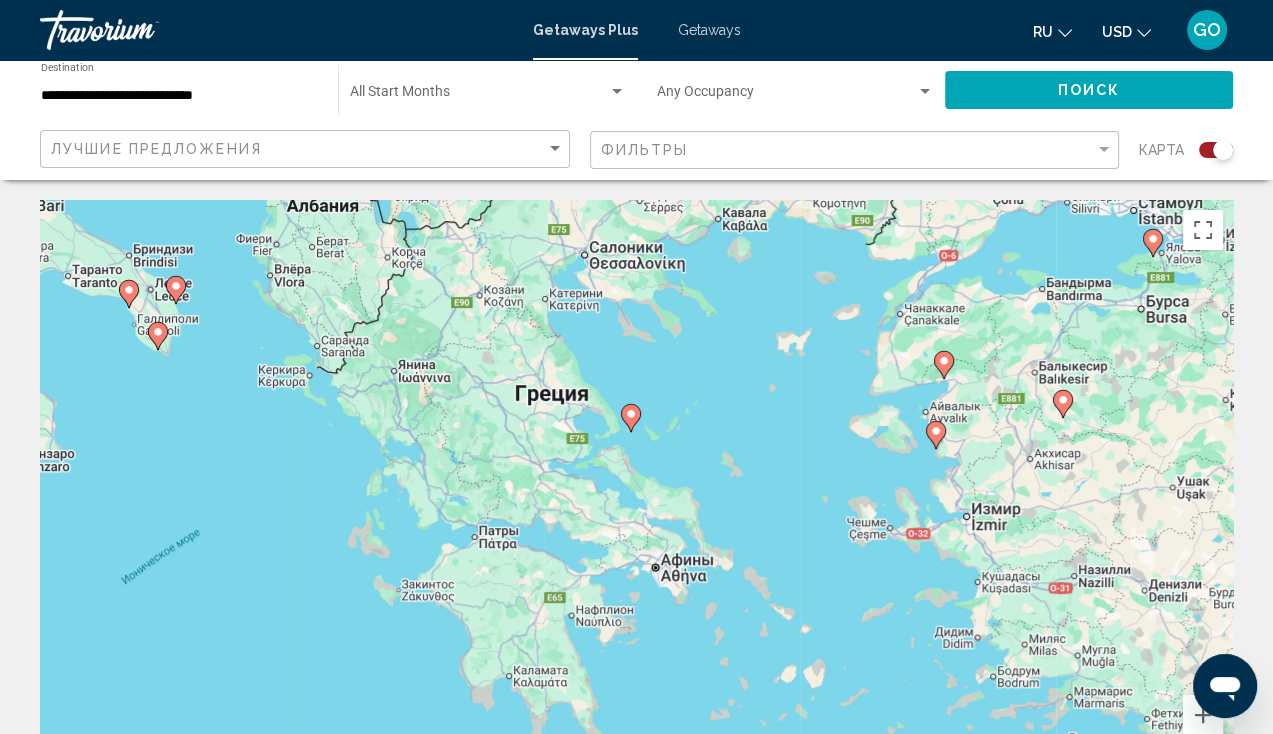click on "Чтобы активировать перетаскивание с помощью клавиатуры, нажмите Alt + Ввод. После этого перемещайте маркер, используя клавиши со стрелками. Чтобы завершить перетаскивание, нажмите клавишу Ввод. Чтобы отменить действие, нажмите клавишу Esc." at bounding box center (636, 500) 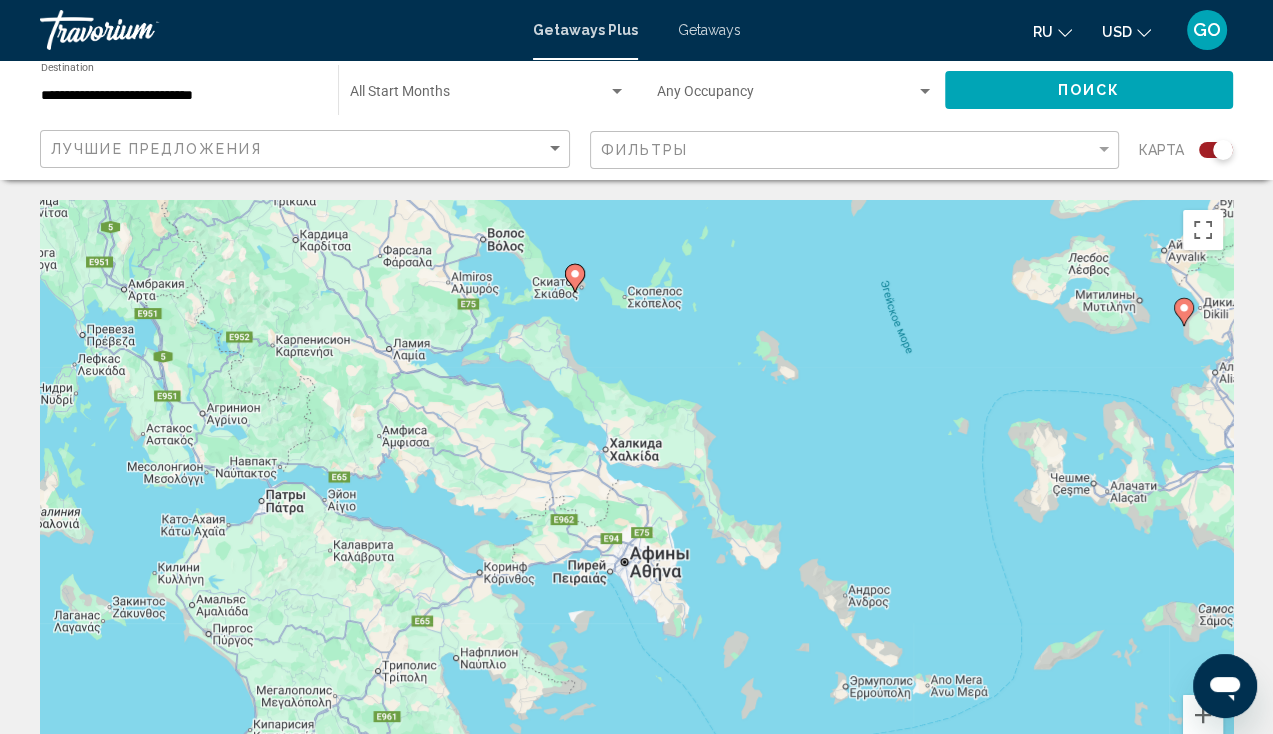 click on "Чтобы активировать перетаскивание с помощью клавиатуры, нажмите Alt + Ввод. После этого перемещайте маркер, используя клавиши со стрелками. Чтобы завершить перетаскивание, нажмите клавишу Ввод. Чтобы отменить действие, нажмите клавишу Esc." at bounding box center (636, 500) 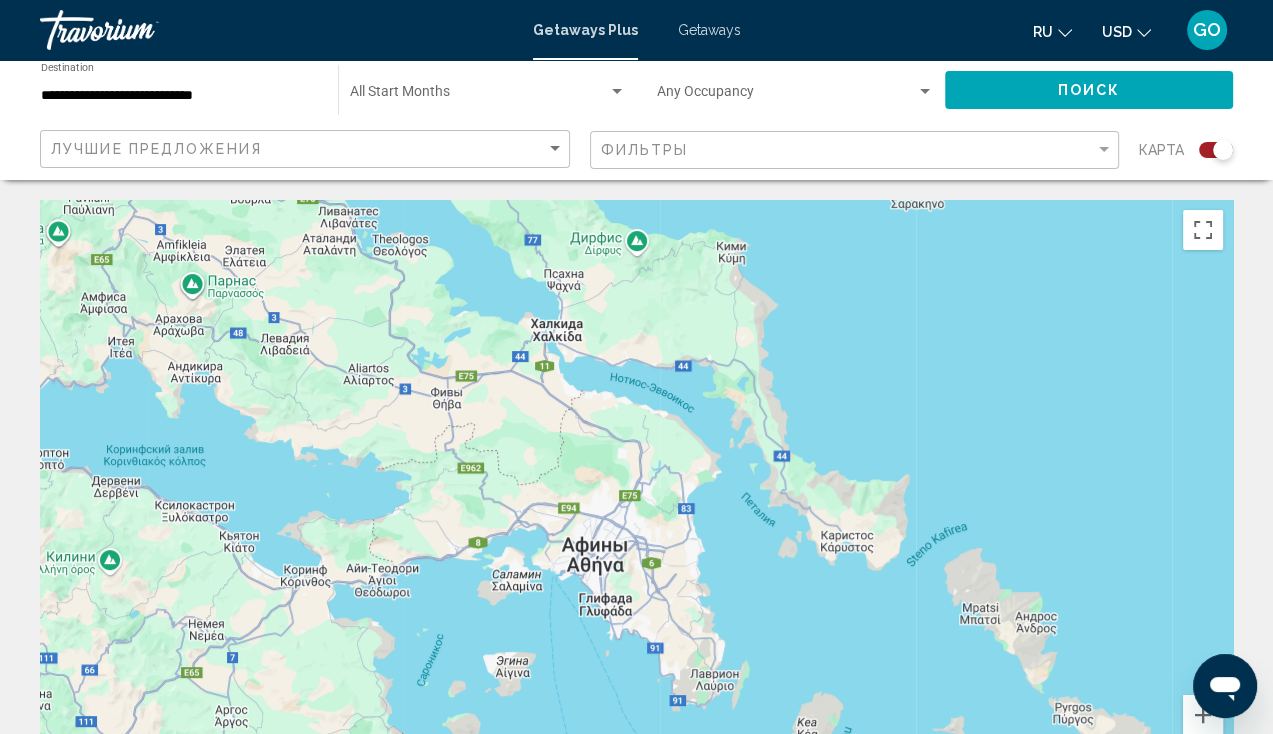 click at bounding box center (636, 500) 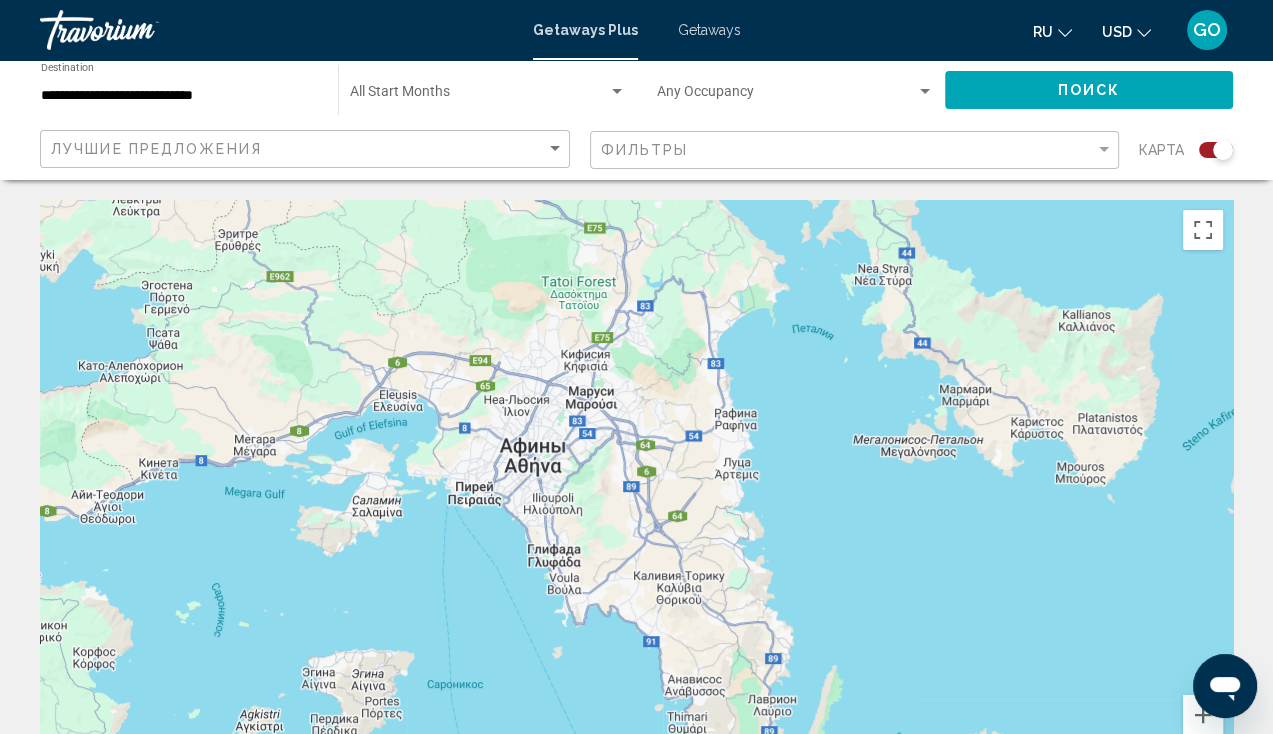 drag, startPoint x: 672, startPoint y: 483, endPoint x: 604, endPoint y: 392, distance: 113.600174 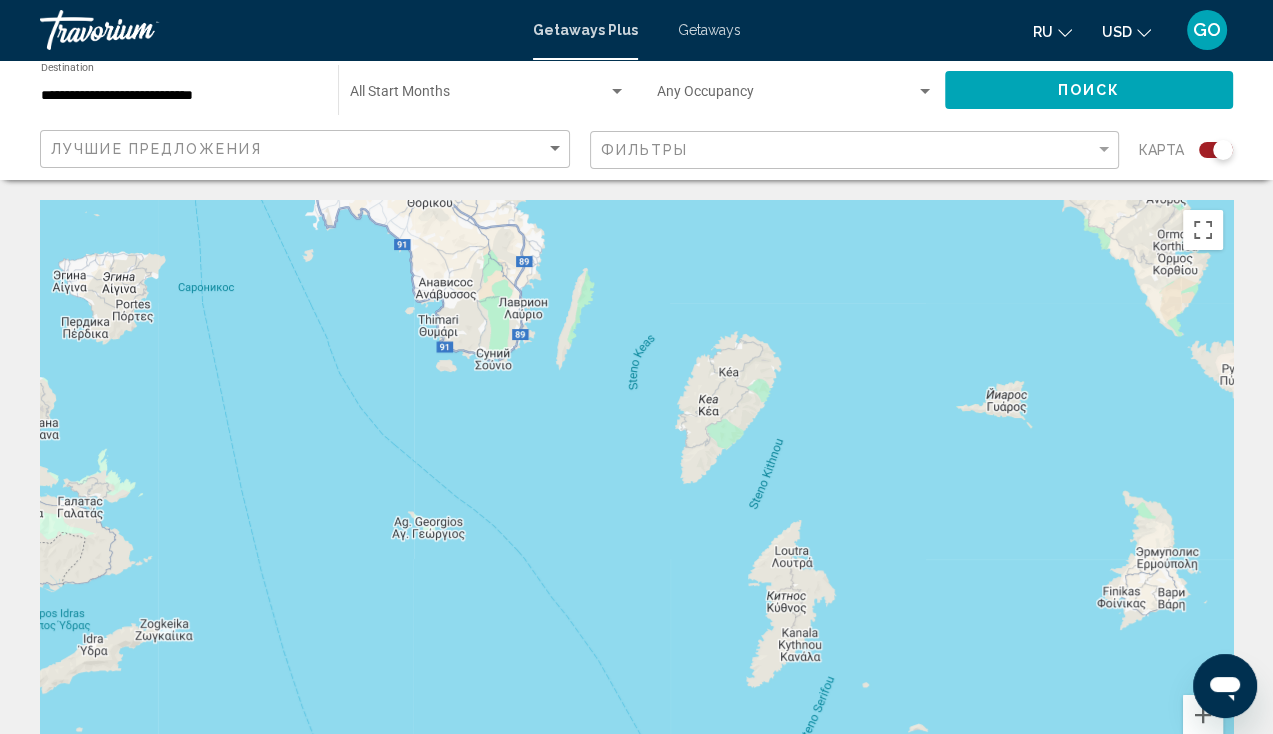 drag, startPoint x: 684, startPoint y: 537, endPoint x: 431, endPoint y: 138, distance: 472.45105 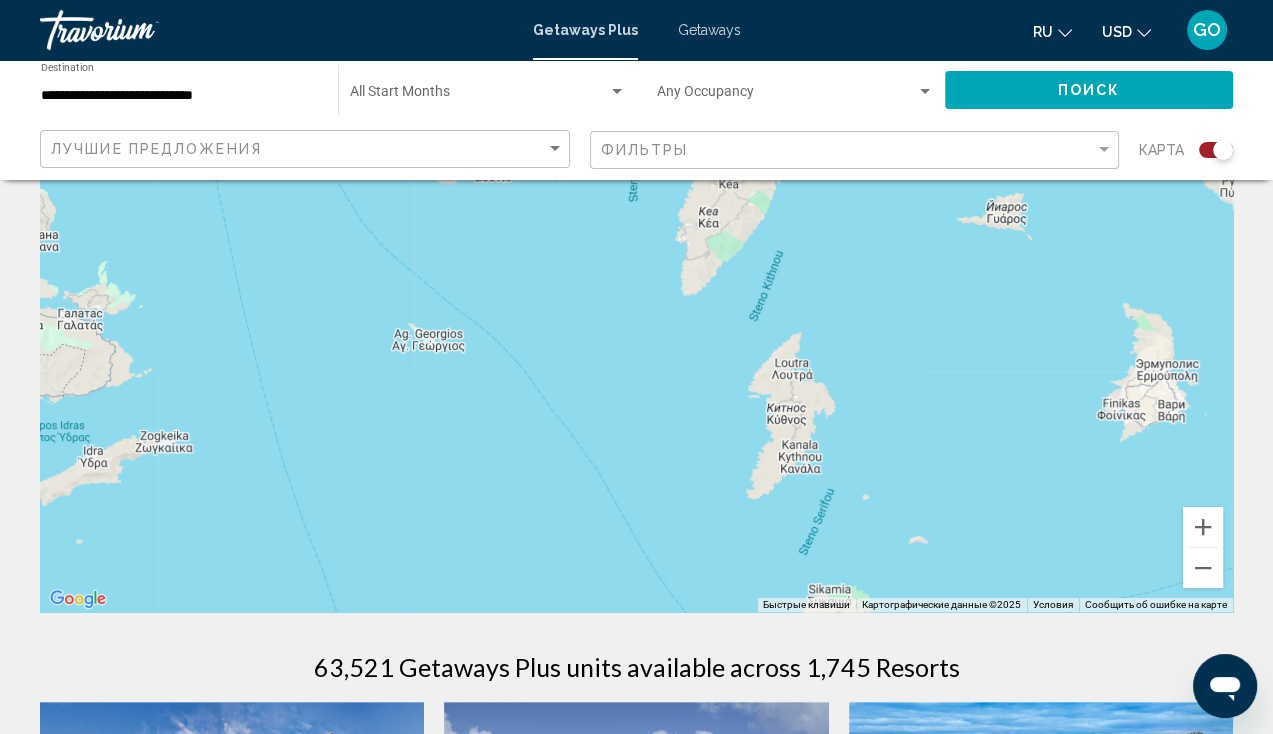 scroll, scrollTop: 300, scrollLeft: 0, axis: vertical 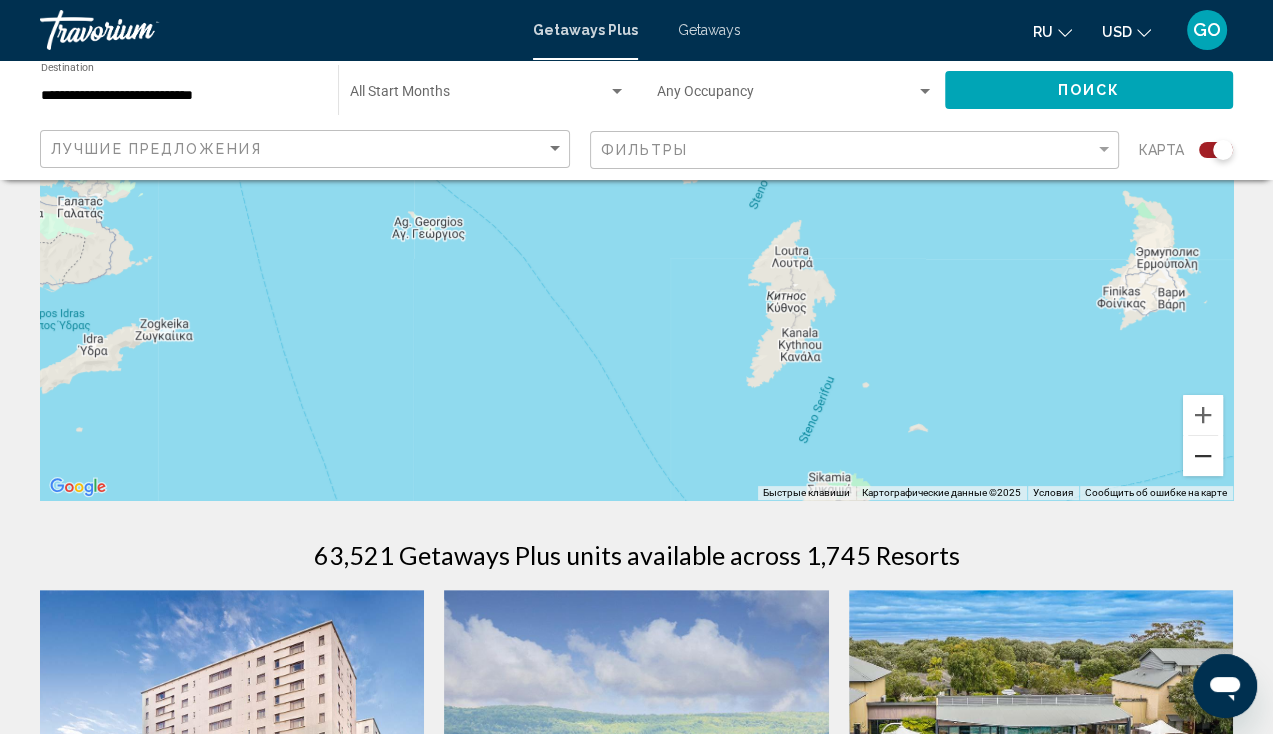click at bounding box center (1203, 456) 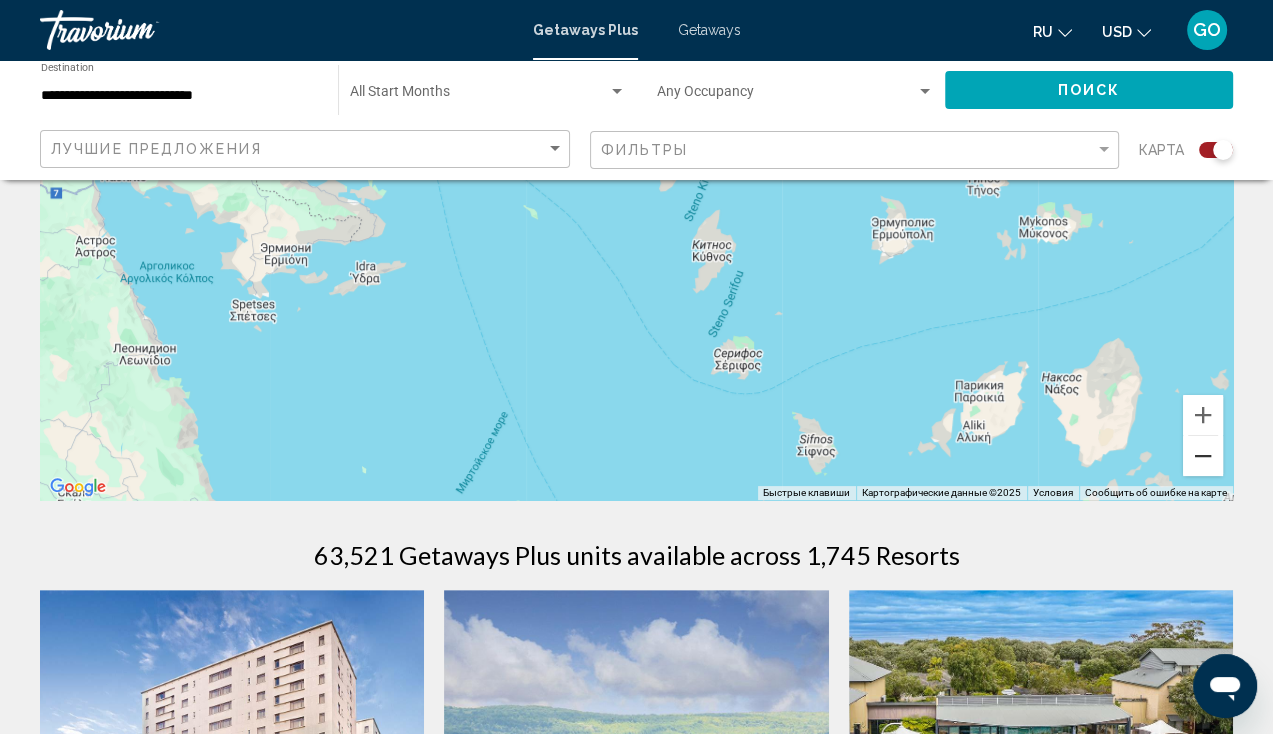 click at bounding box center (1203, 456) 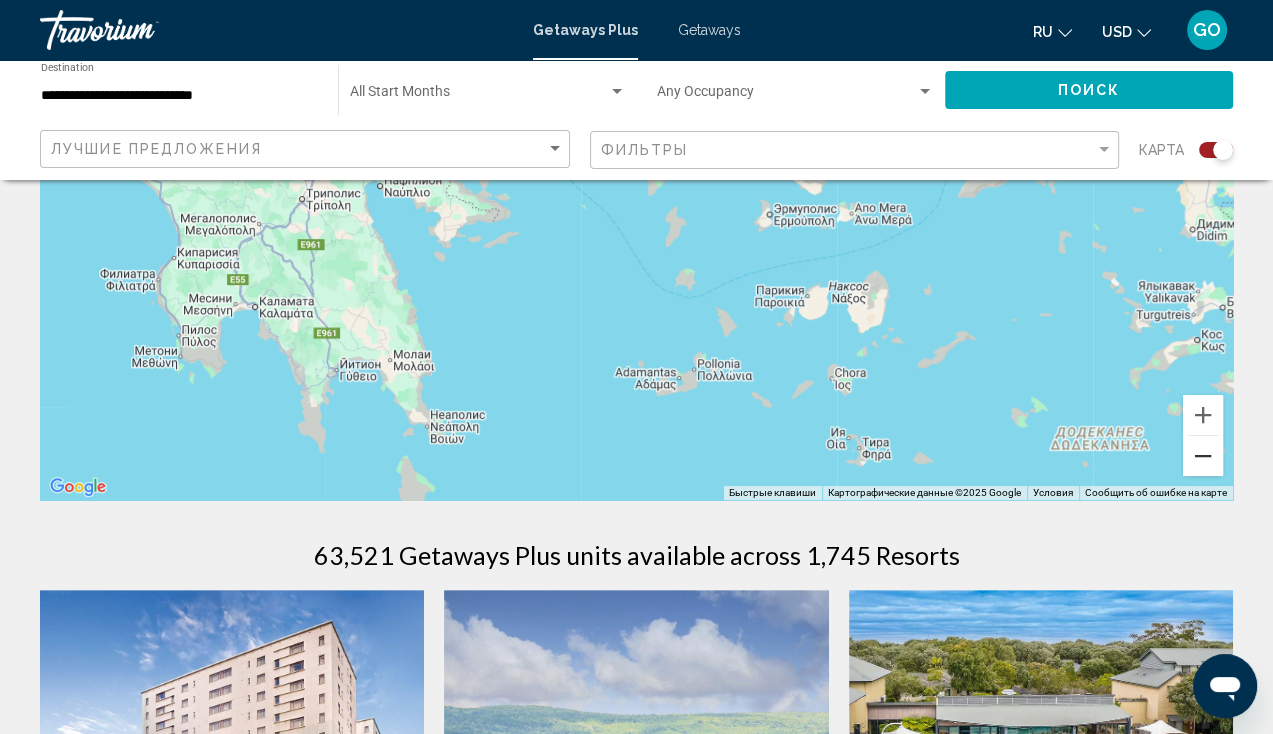 click at bounding box center (1203, 456) 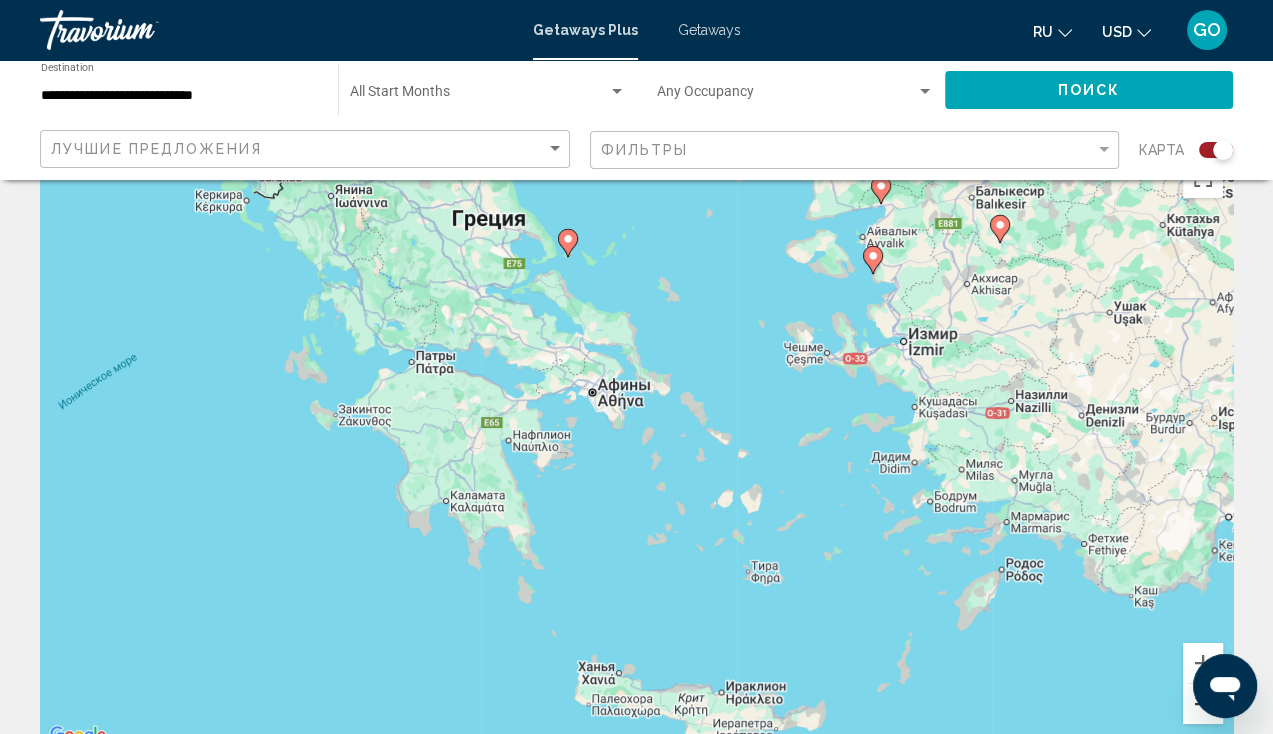scroll, scrollTop: 0, scrollLeft: 0, axis: both 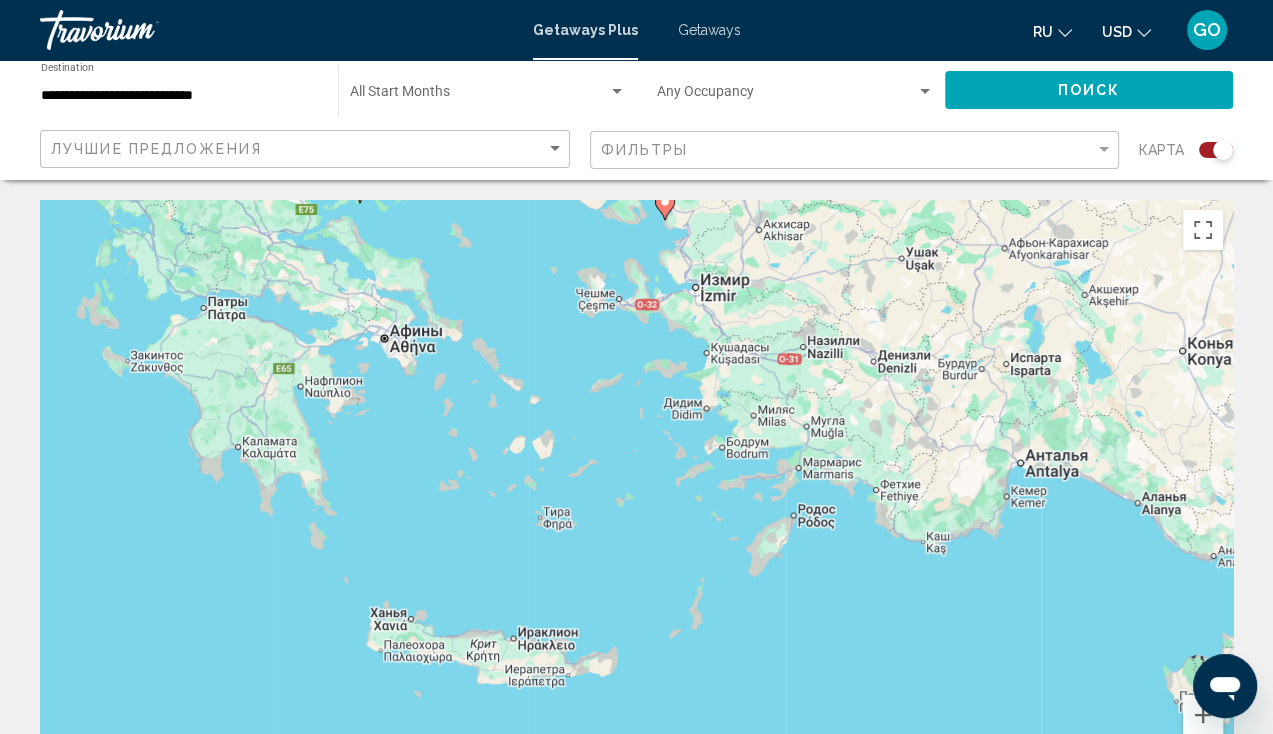 drag, startPoint x: 1032, startPoint y: 402, endPoint x: 821, endPoint y: 296, distance: 236.1292 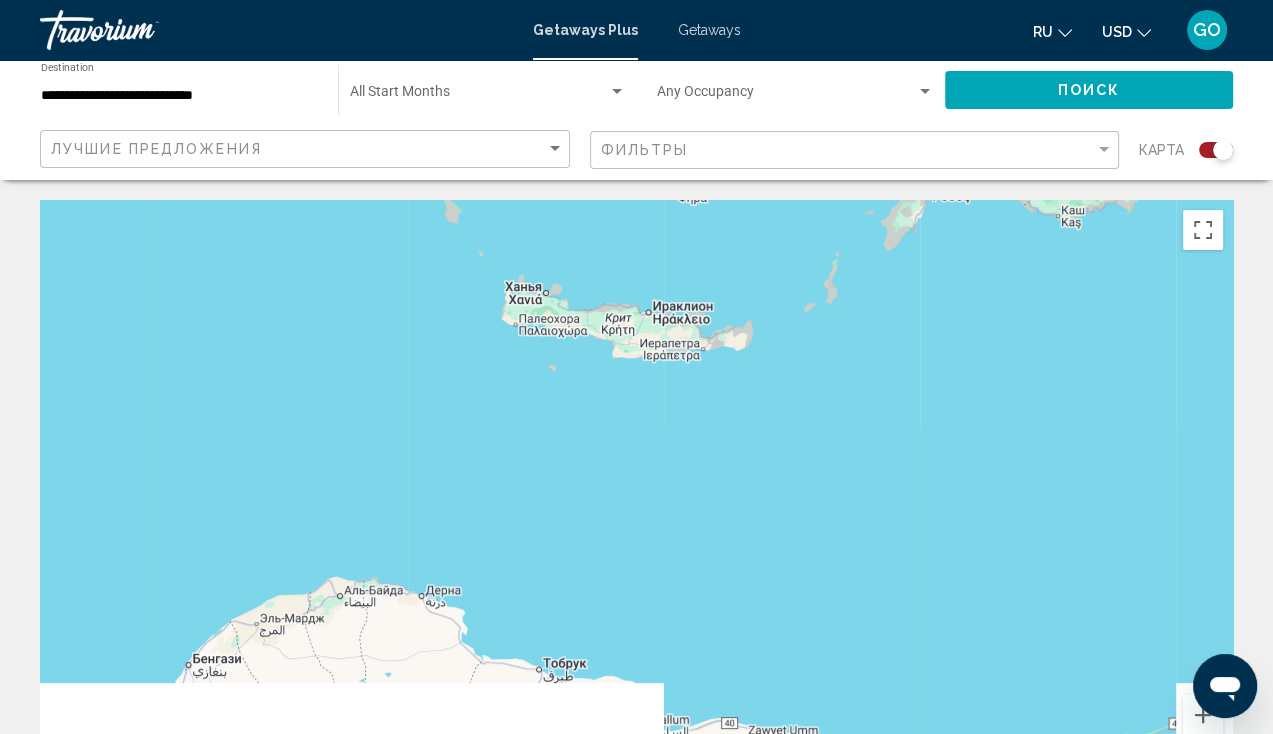 drag, startPoint x: 748, startPoint y: 575, endPoint x: 880, endPoint y: 249, distance: 351.7101 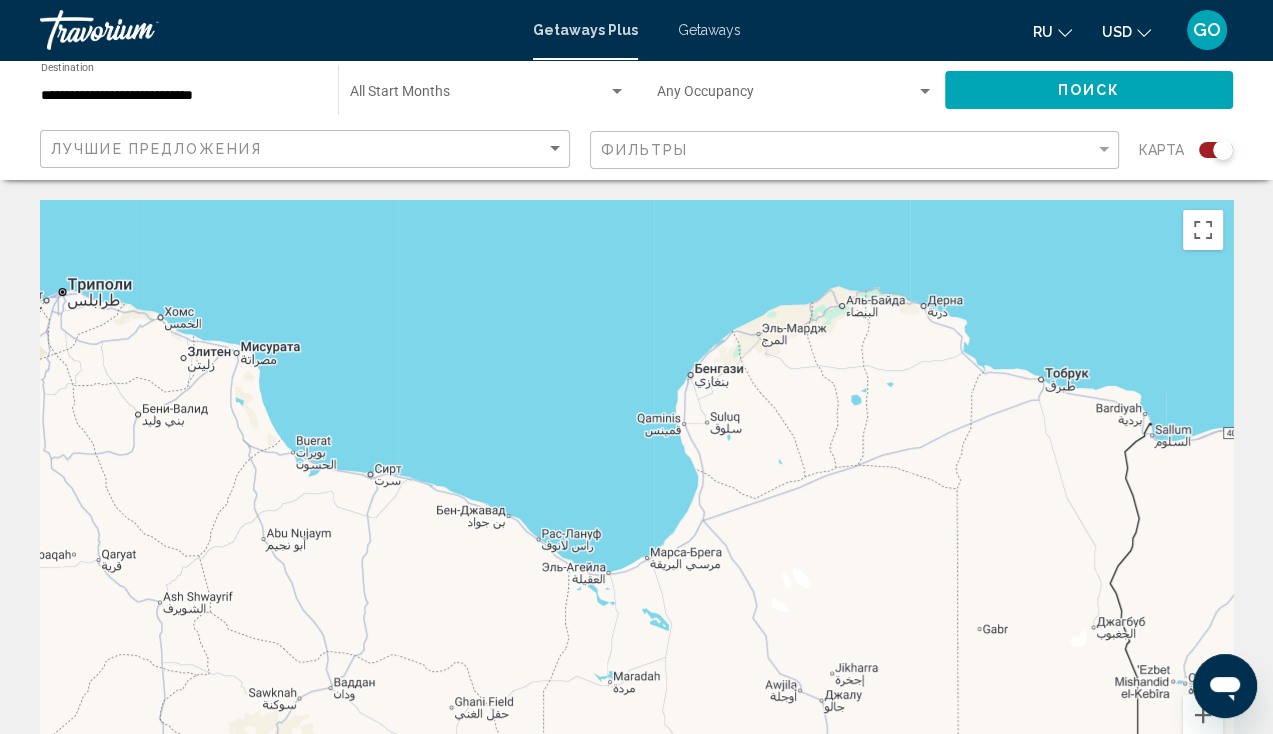 drag, startPoint x: 598, startPoint y: 581, endPoint x: 1100, endPoint y: 289, distance: 580.7478 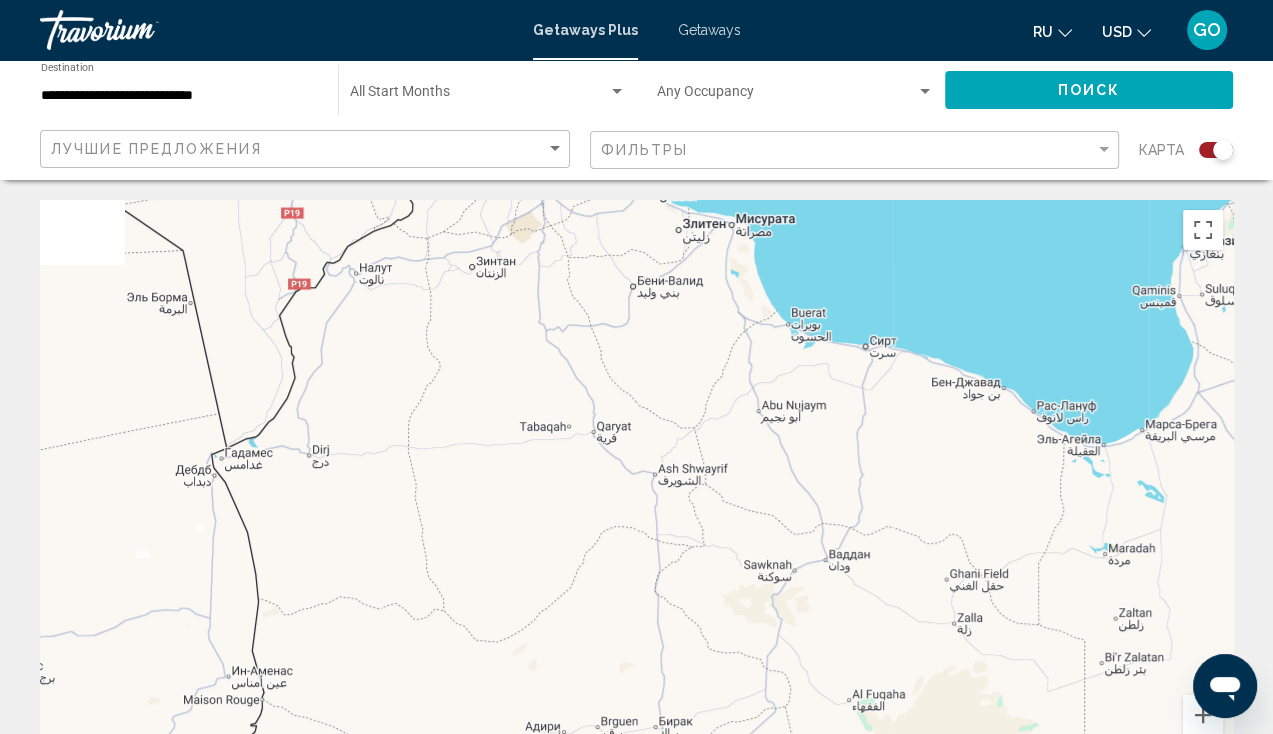 drag, startPoint x: 496, startPoint y: 403, endPoint x: 993, endPoint y: 275, distance: 513.21826 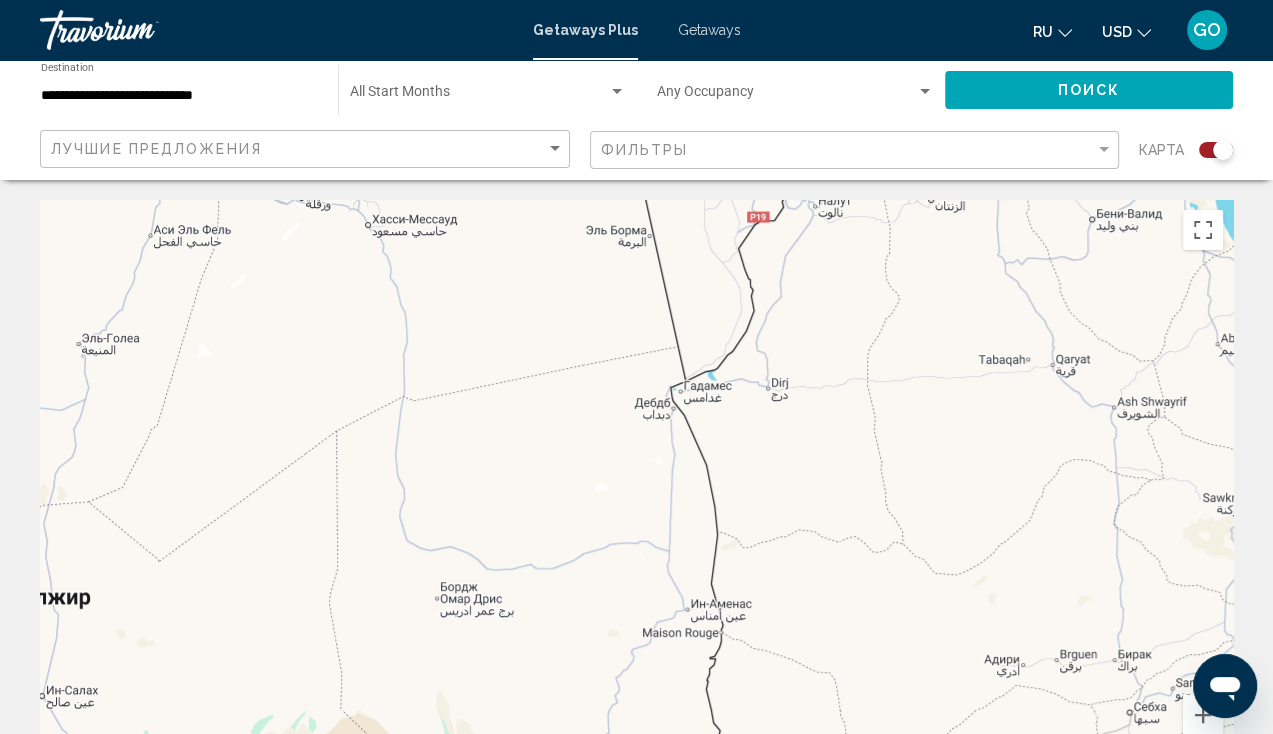 drag, startPoint x: 429, startPoint y: 465, endPoint x: 888, endPoint y: 401, distance: 463.4404 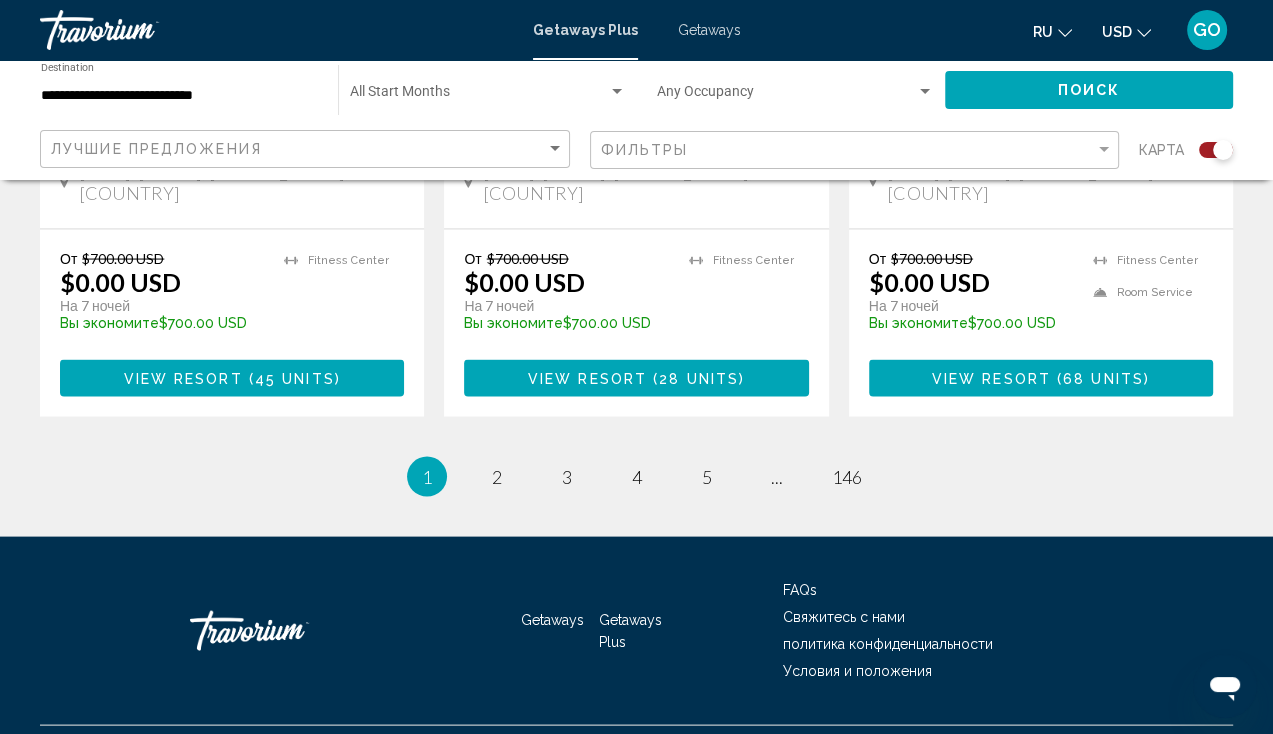scroll, scrollTop: 3284, scrollLeft: 0, axis: vertical 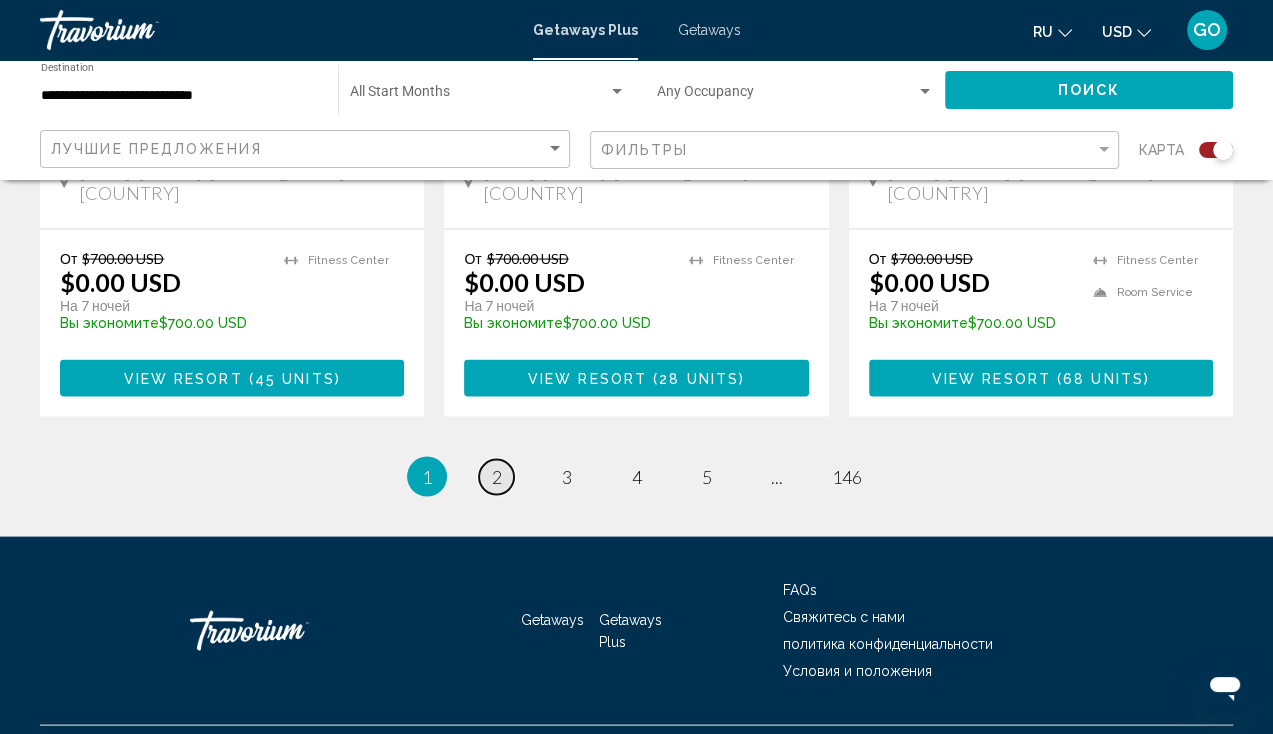 click on "2" at bounding box center (497, 477) 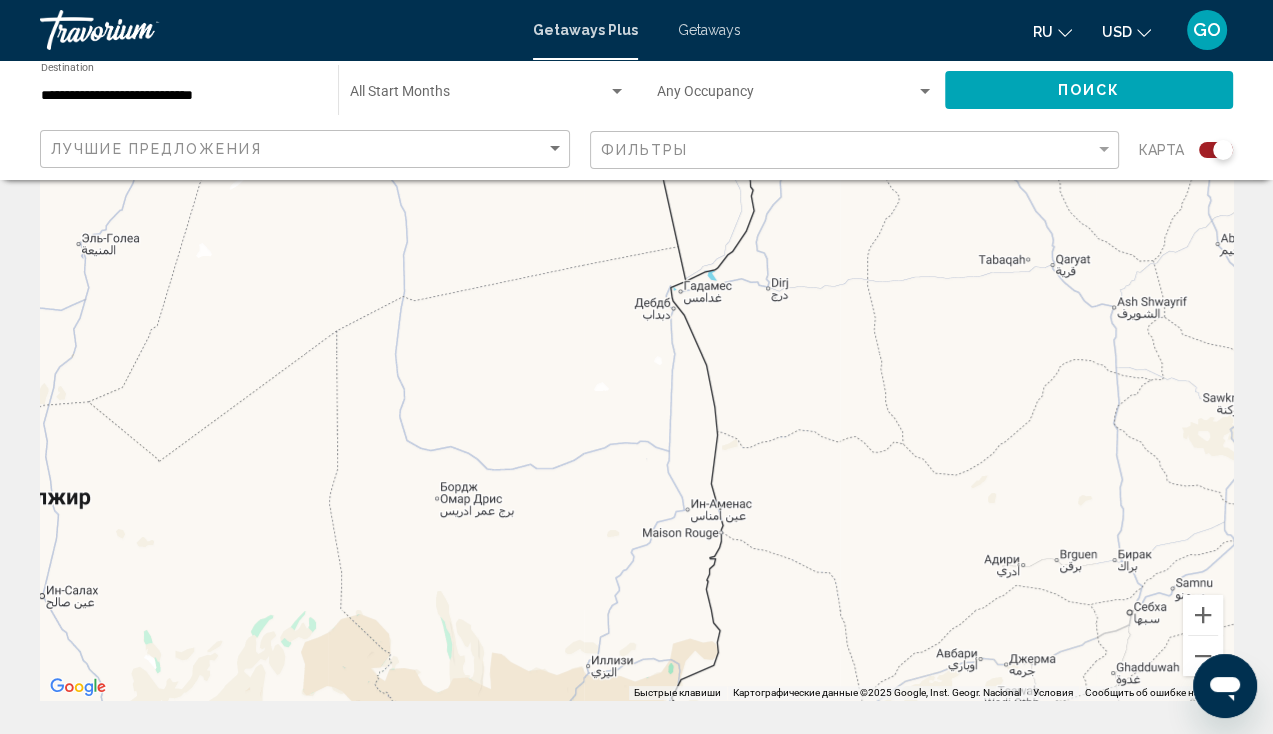 scroll, scrollTop: 300, scrollLeft: 0, axis: vertical 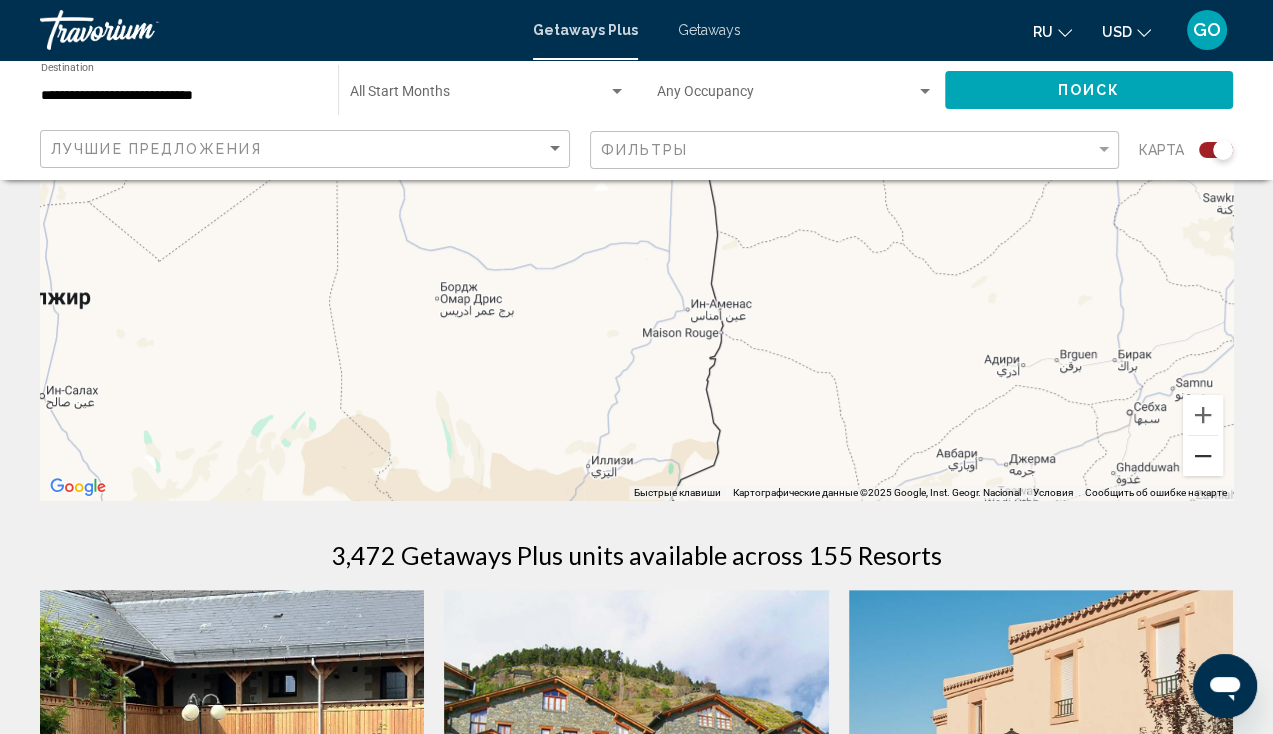 click at bounding box center (1203, 456) 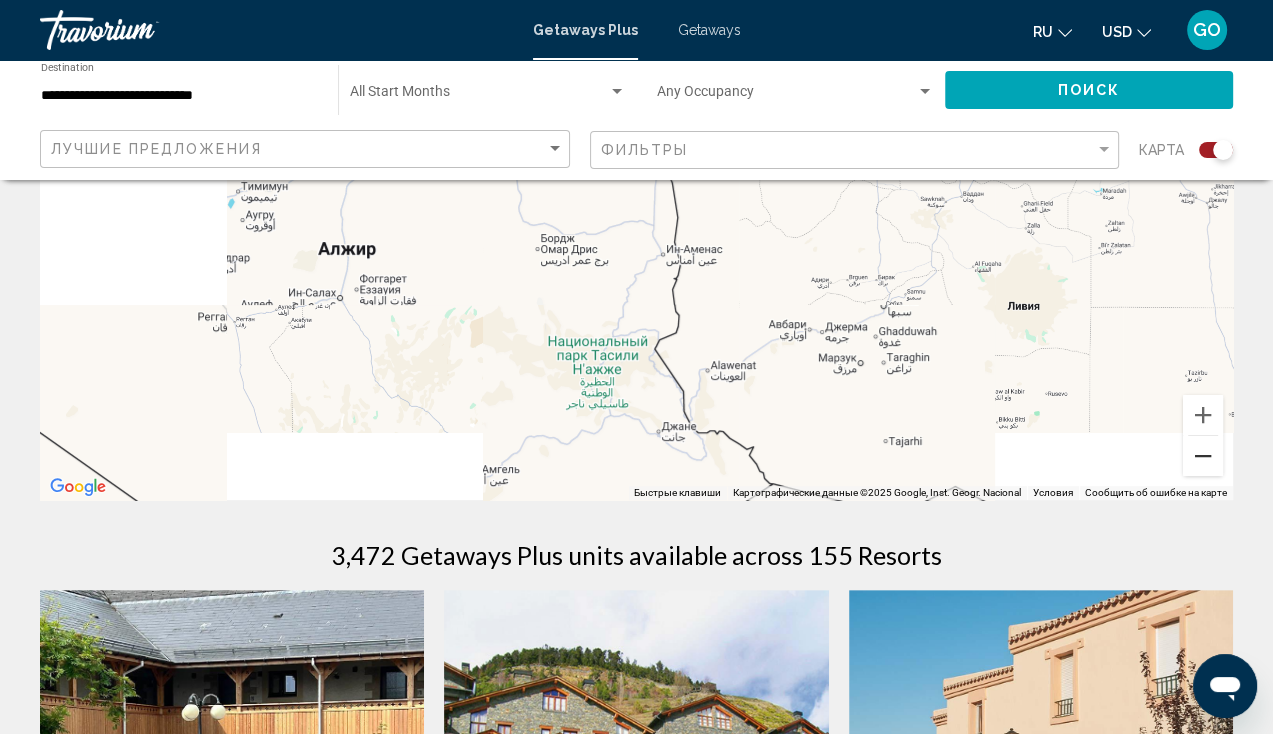 click at bounding box center [1203, 456] 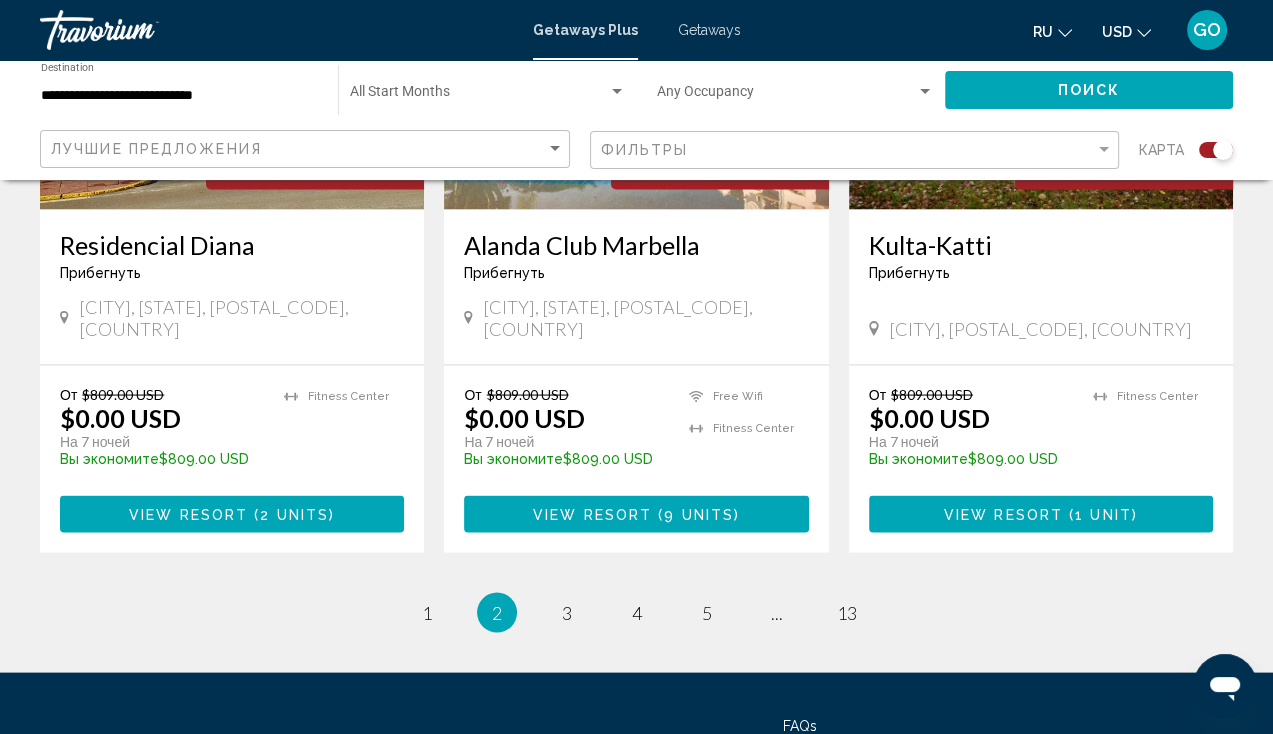 scroll, scrollTop: 3292, scrollLeft: 0, axis: vertical 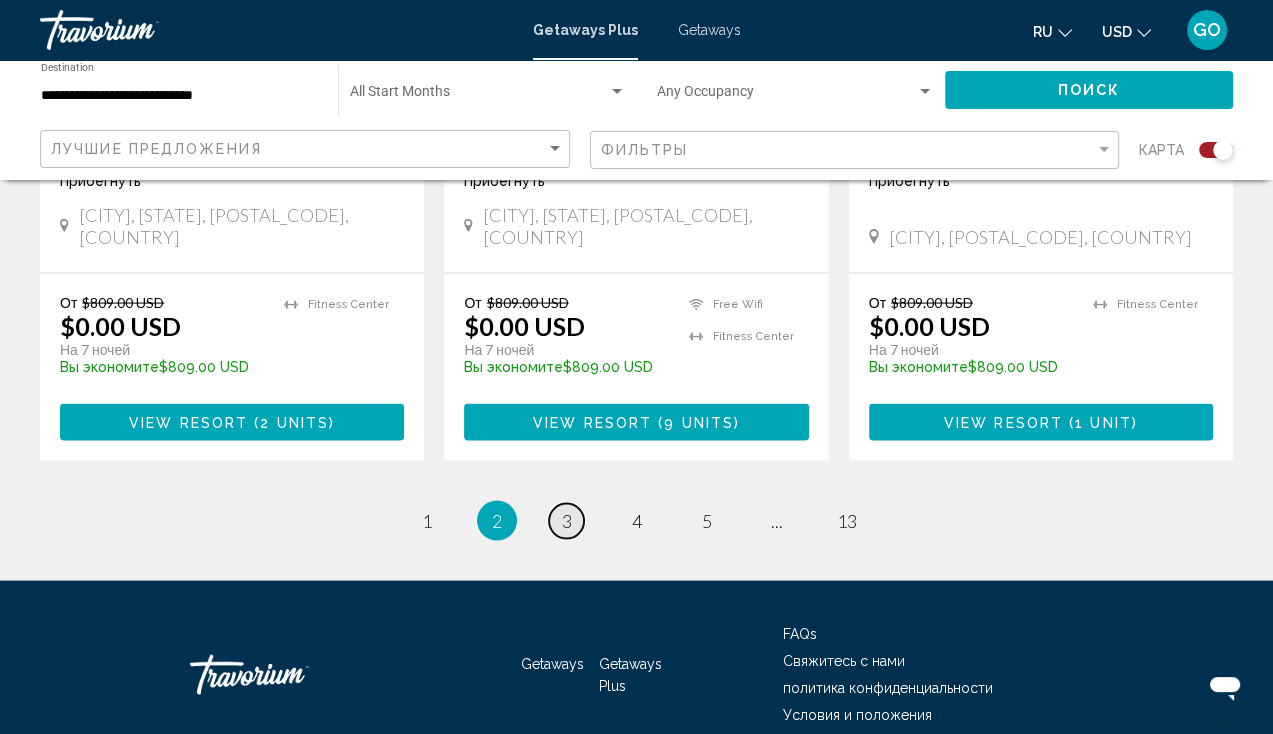 click on "3" at bounding box center [567, 521] 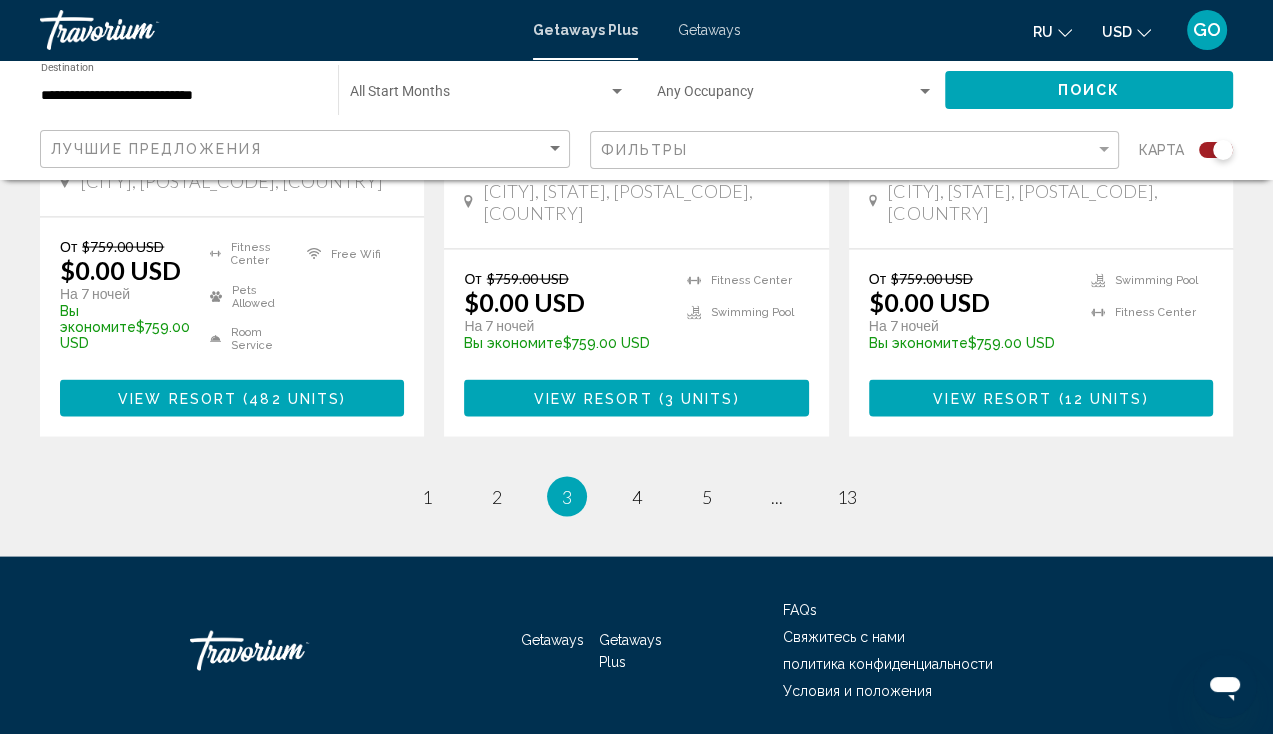 scroll, scrollTop: 3296, scrollLeft: 0, axis: vertical 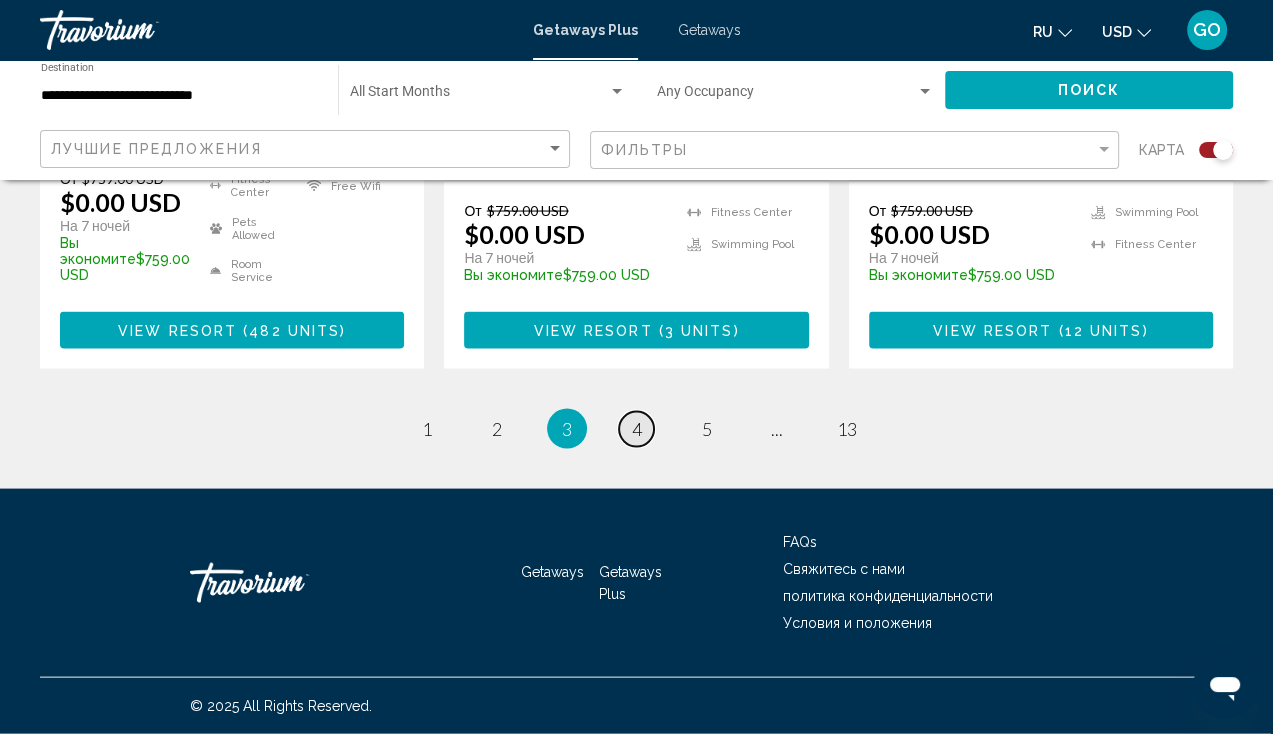 click on "4" at bounding box center [637, 429] 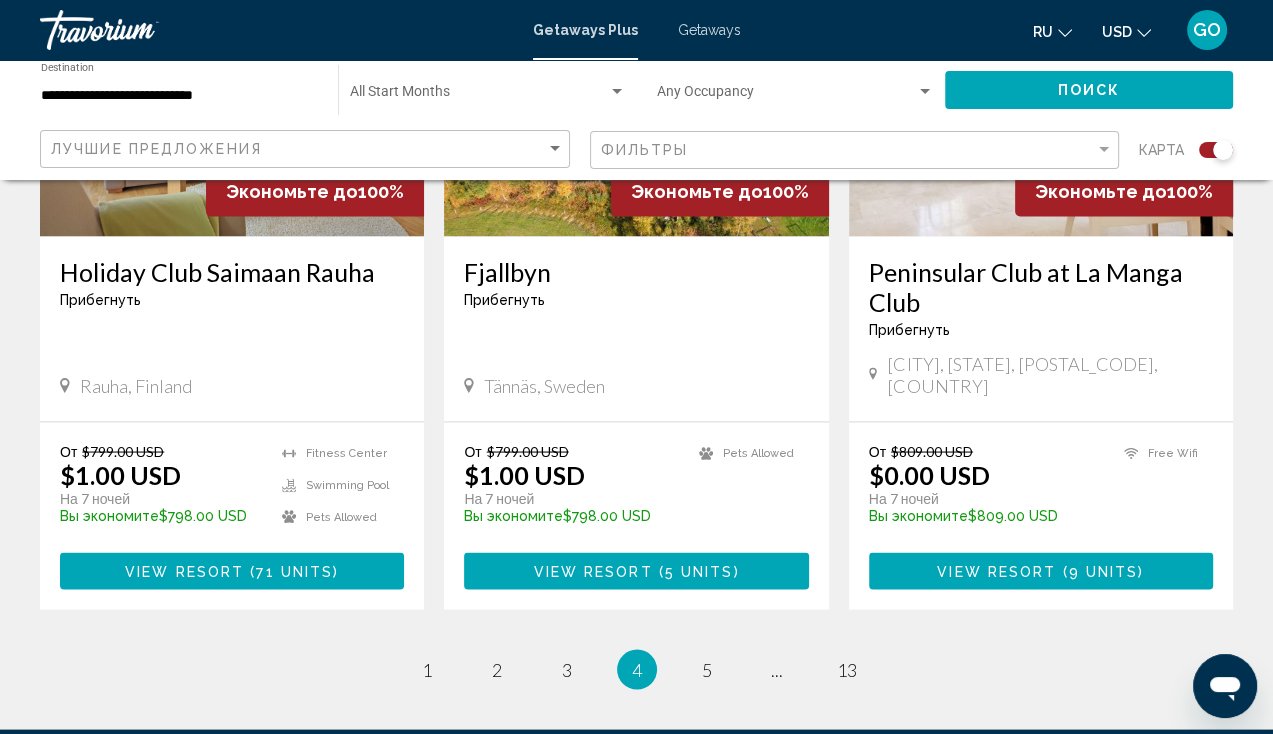 scroll, scrollTop: 3200, scrollLeft: 0, axis: vertical 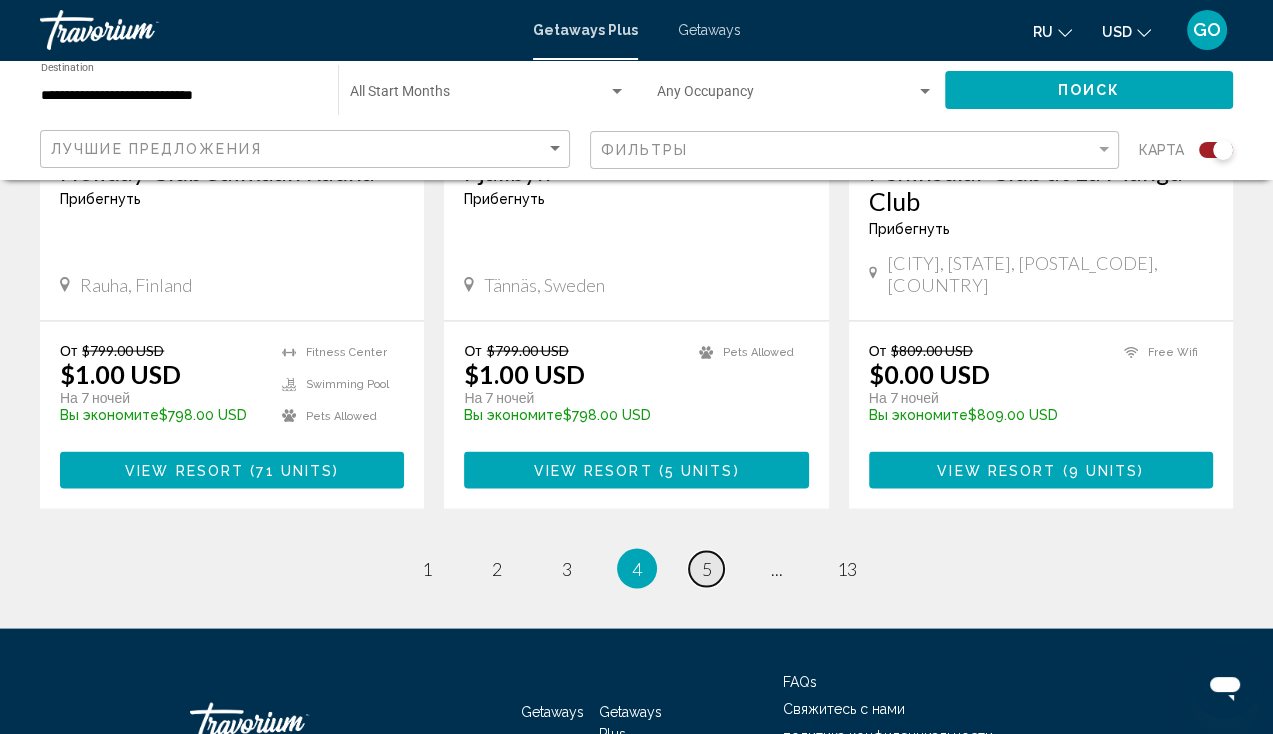 click on "5" at bounding box center (707, 569) 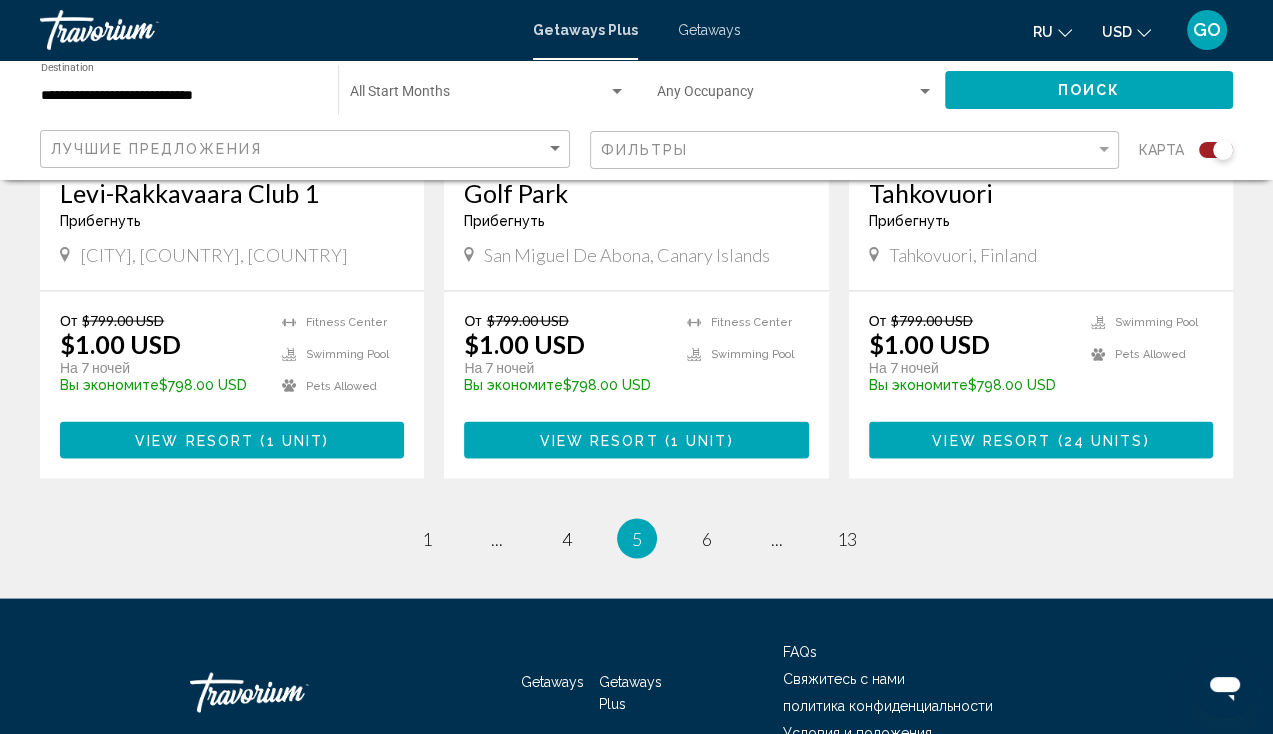 scroll, scrollTop: 3232, scrollLeft: 0, axis: vertical 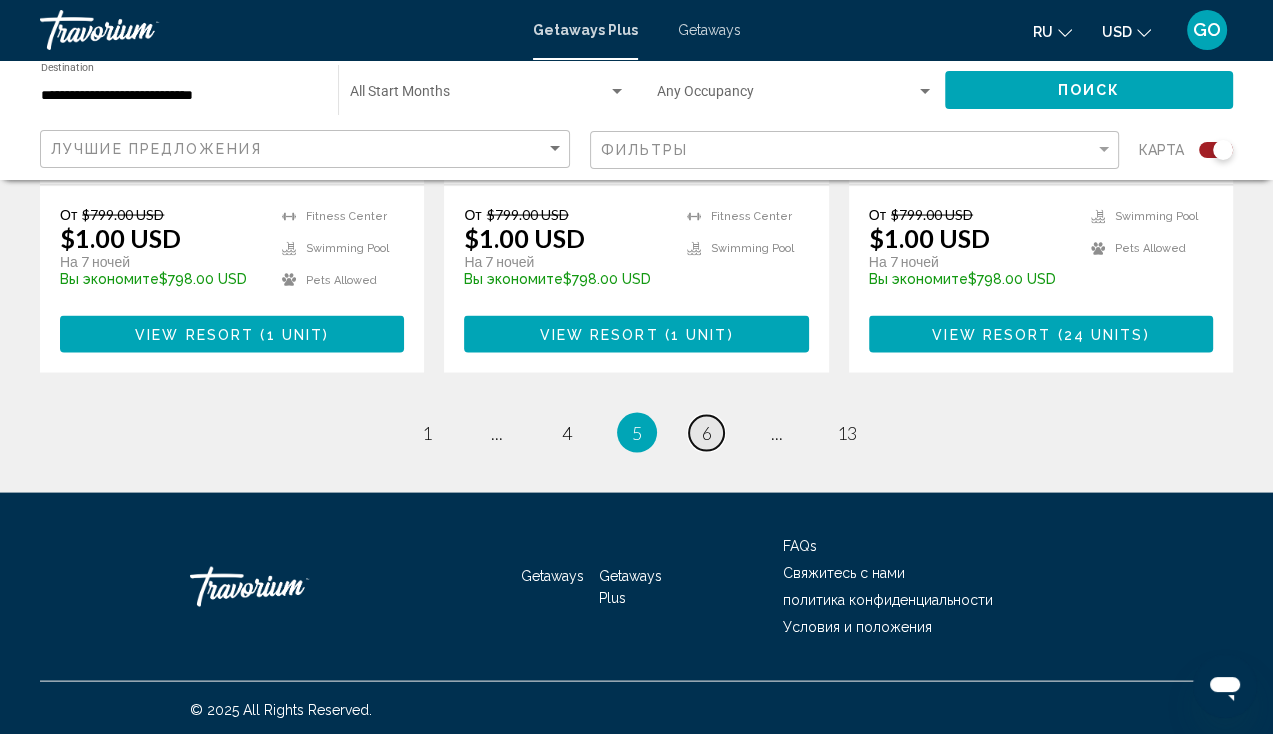 click on "6" at bounding box center [707, 433] 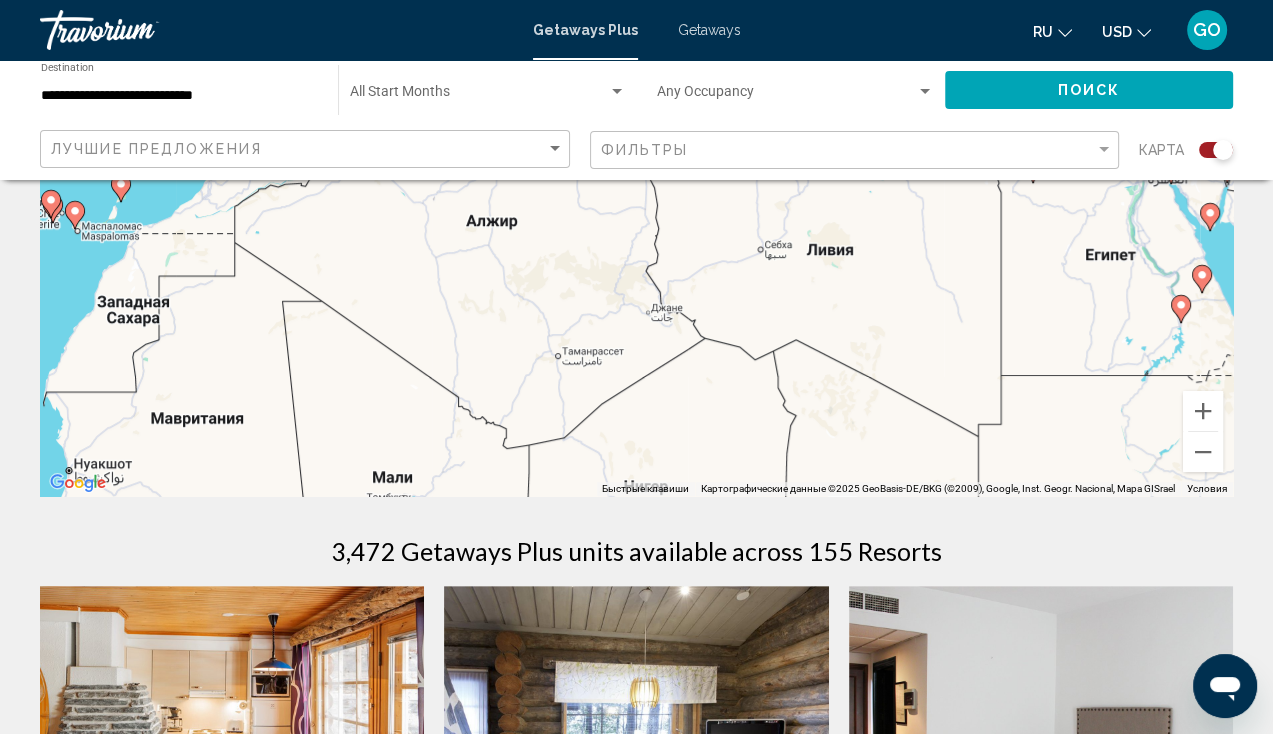 scroll, scrollTop: 300, scrollLeft: 0, axis: vertical 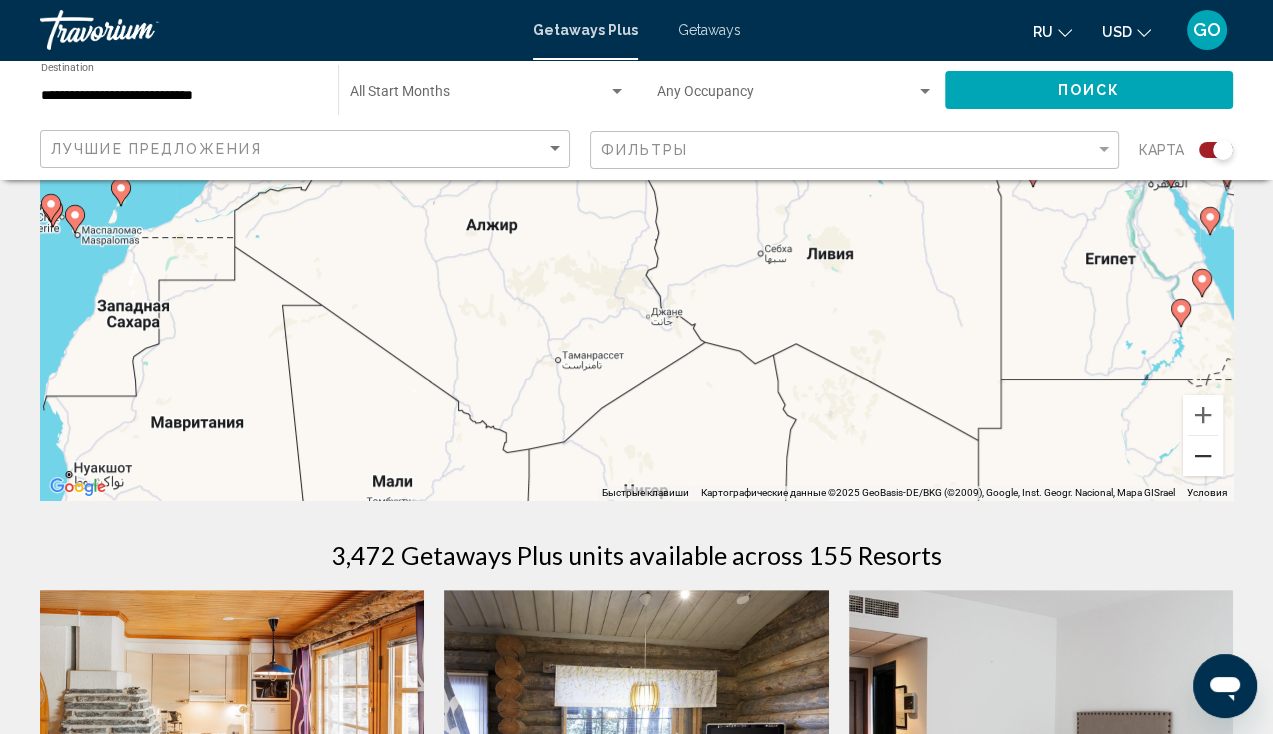 click at bounding box center (1203, 456) 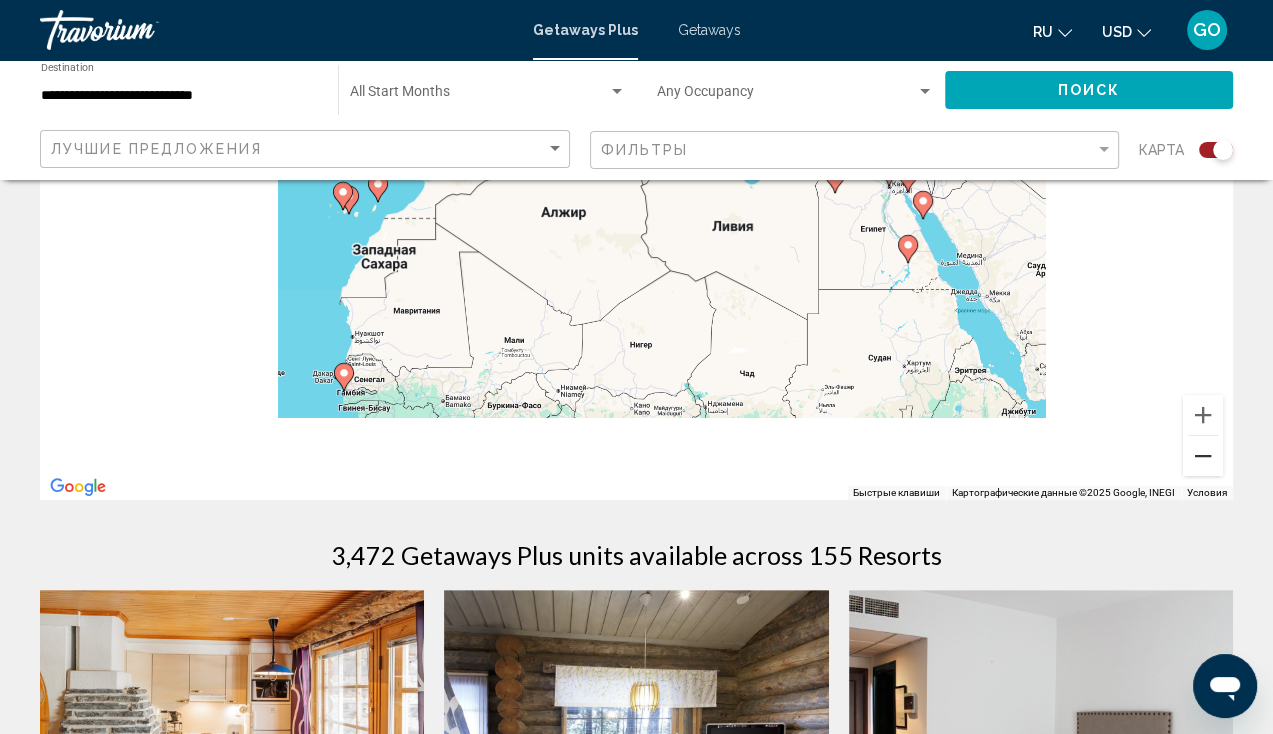 click at bounding box center [1203, 456] 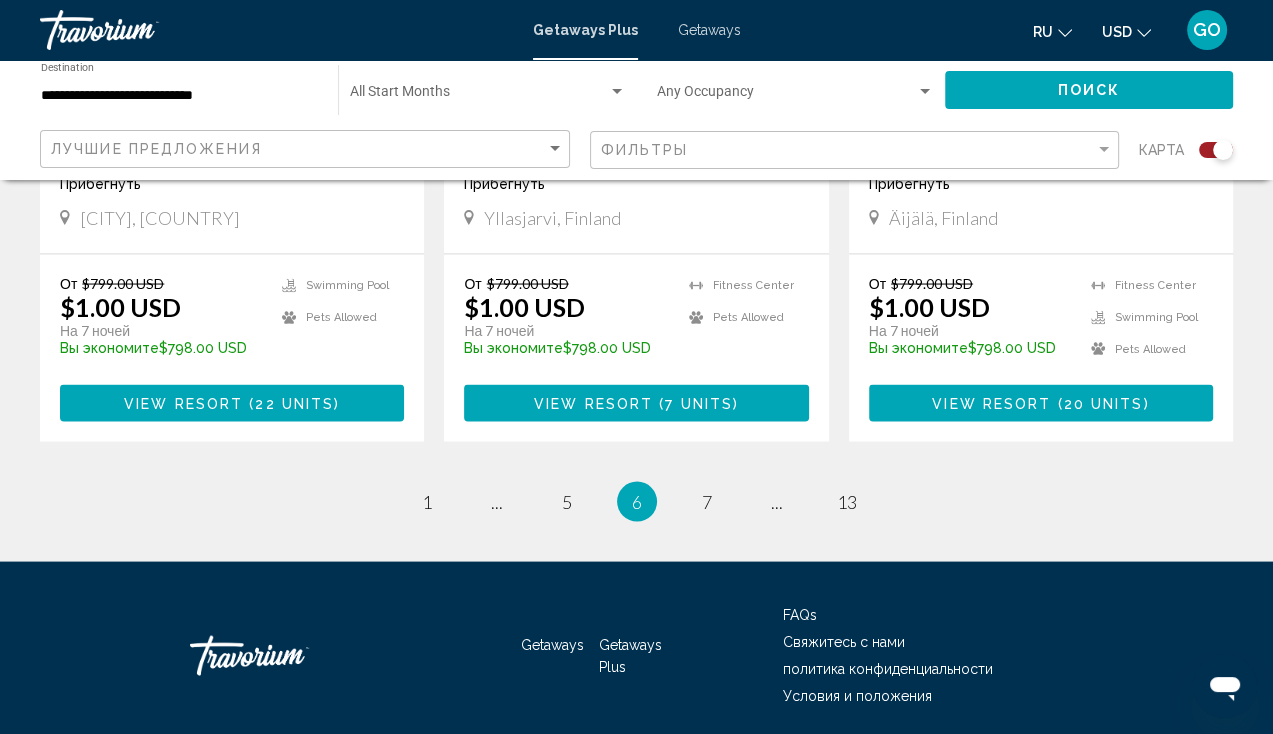 scroll, scrollTop: 3232, scrollLeft: 0, axis: vertical 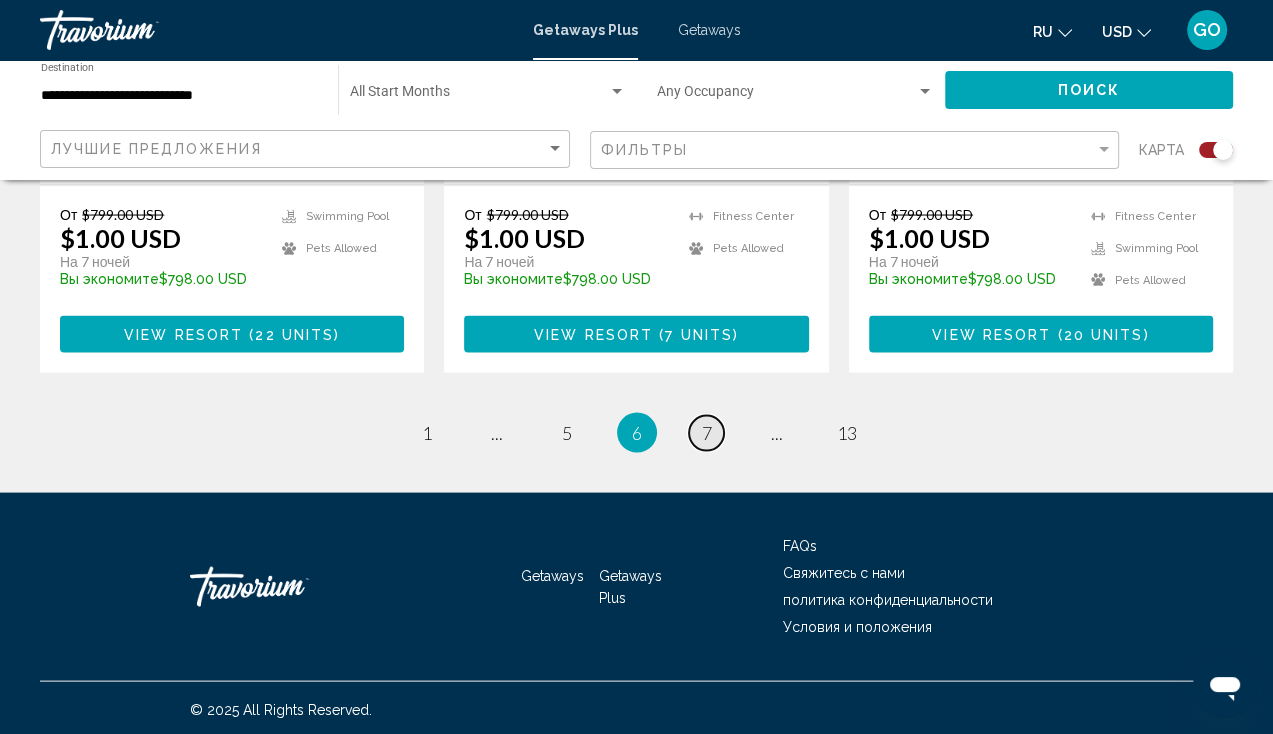 click on "7" at bounding box center (707, 433) 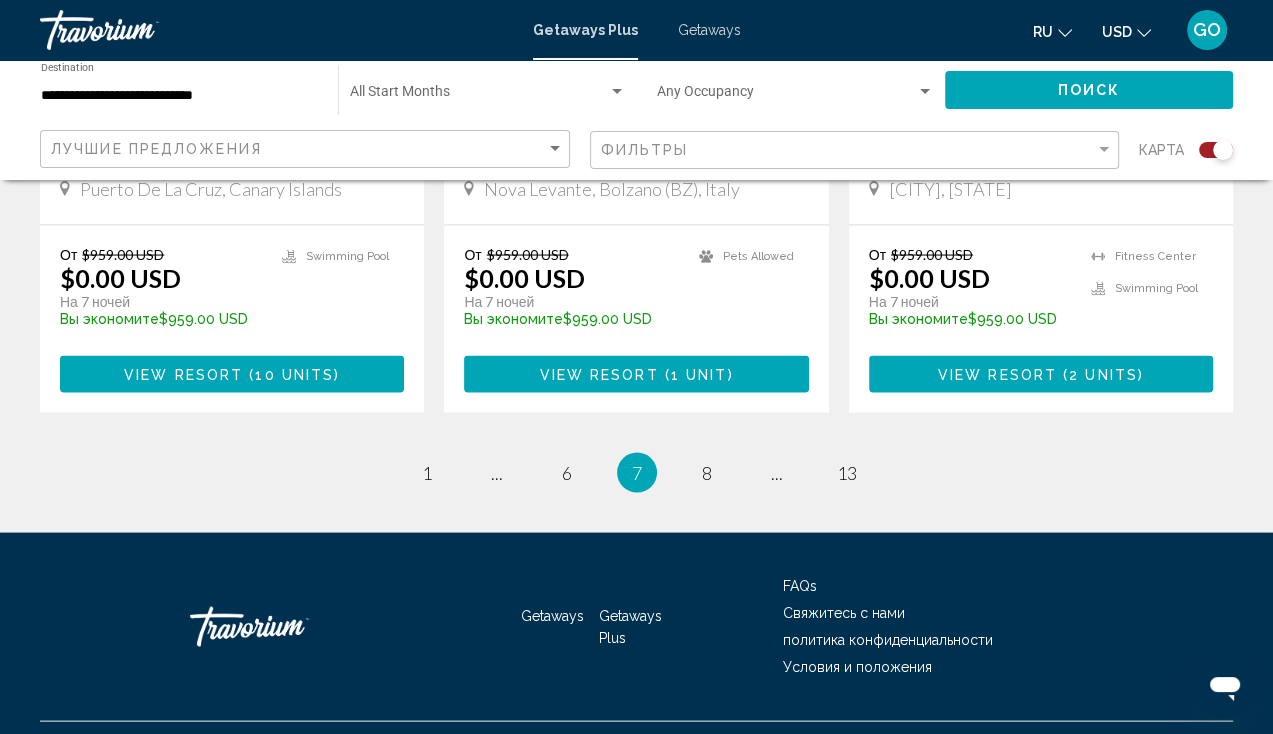 scroll, scrollTop: 3232, scrollLeft: 0, axis: vertical 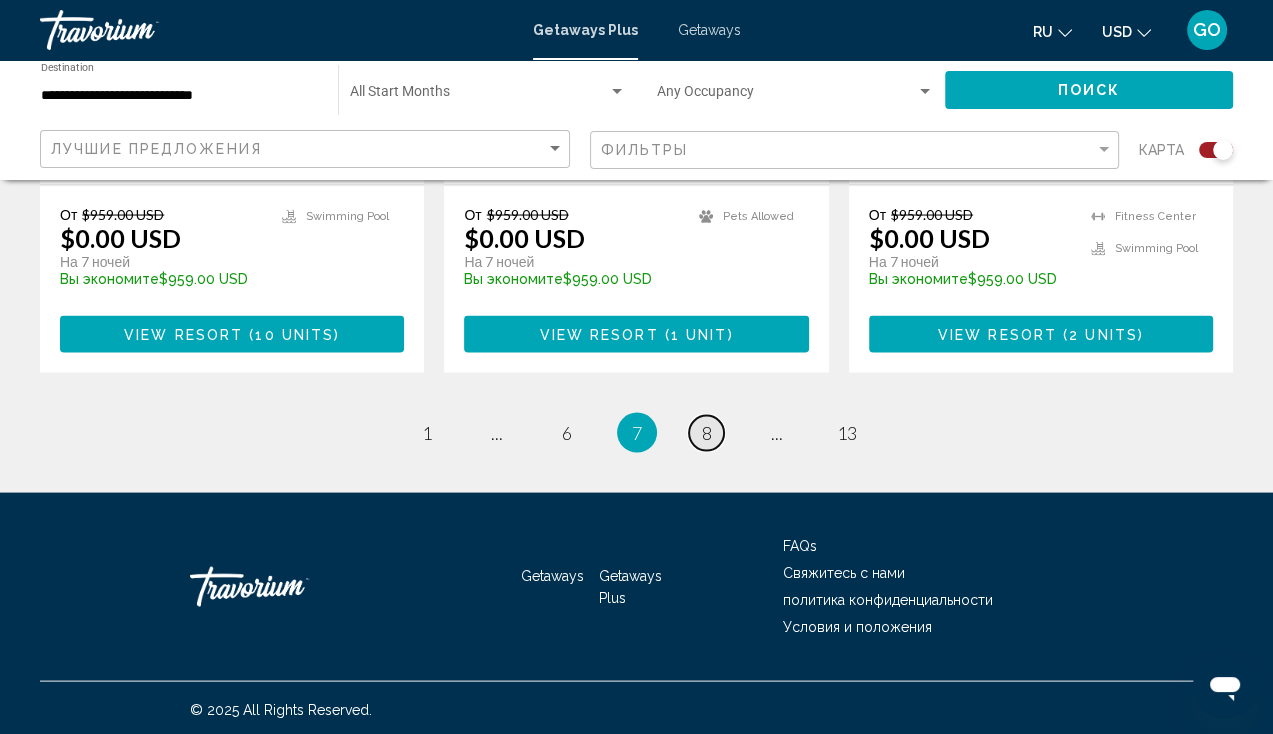 click on "8" at bounding box center [707, 433] 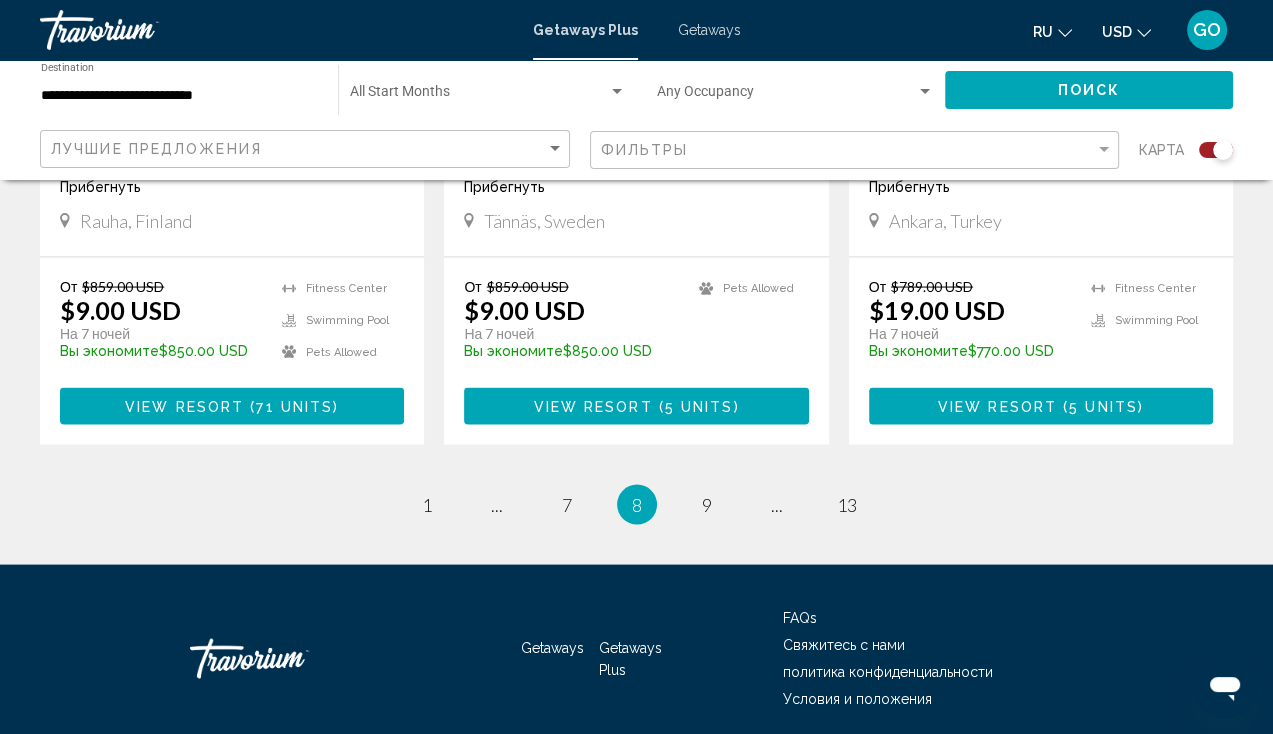 scroll, scrollTop: 3250, scrollLeft: 0, axis: vertical 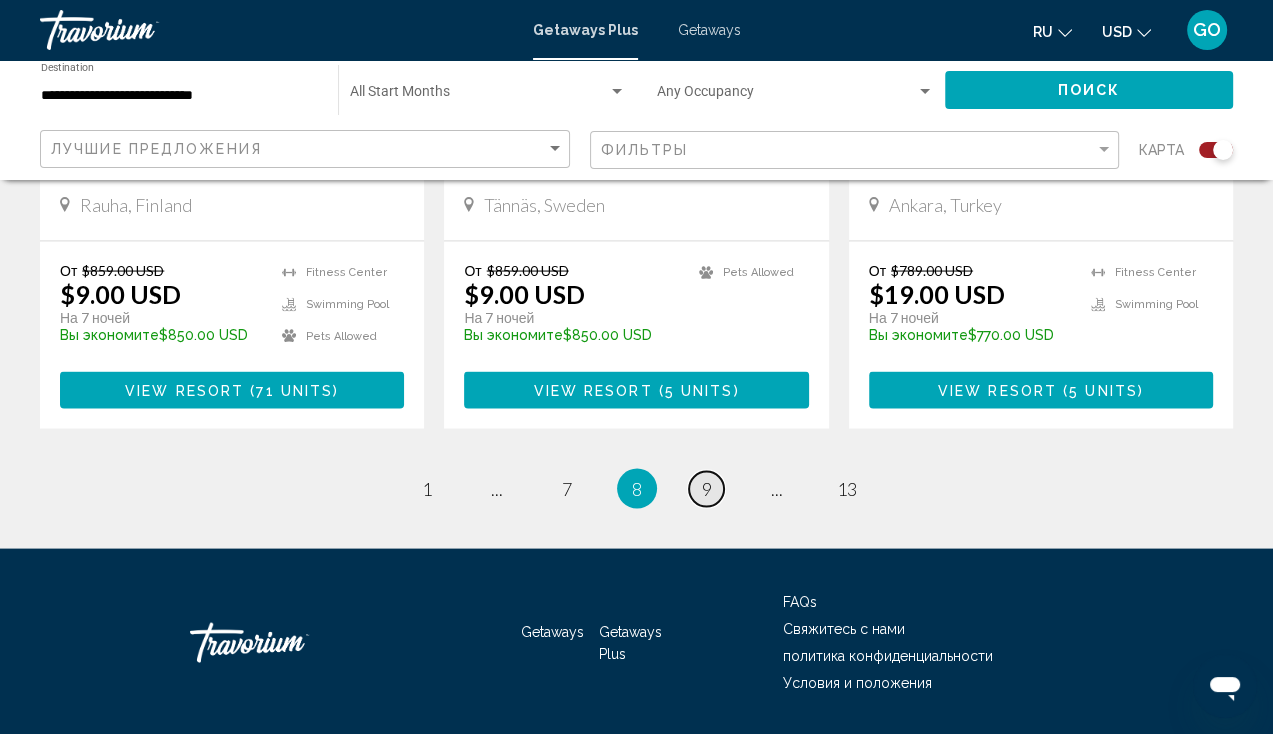 click on "9" at bounding box center (707, 489) 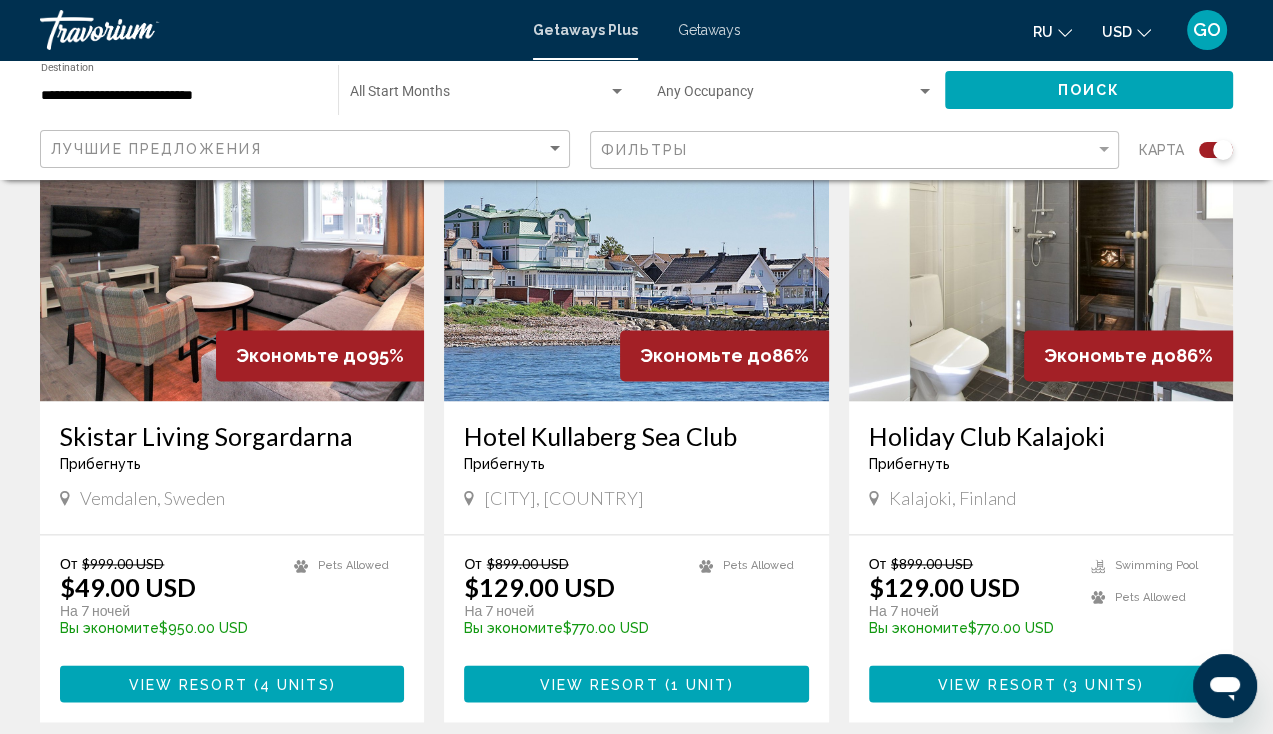 scroll, scrollTop: 2250, scrollLeft: 0, axis: vertical 